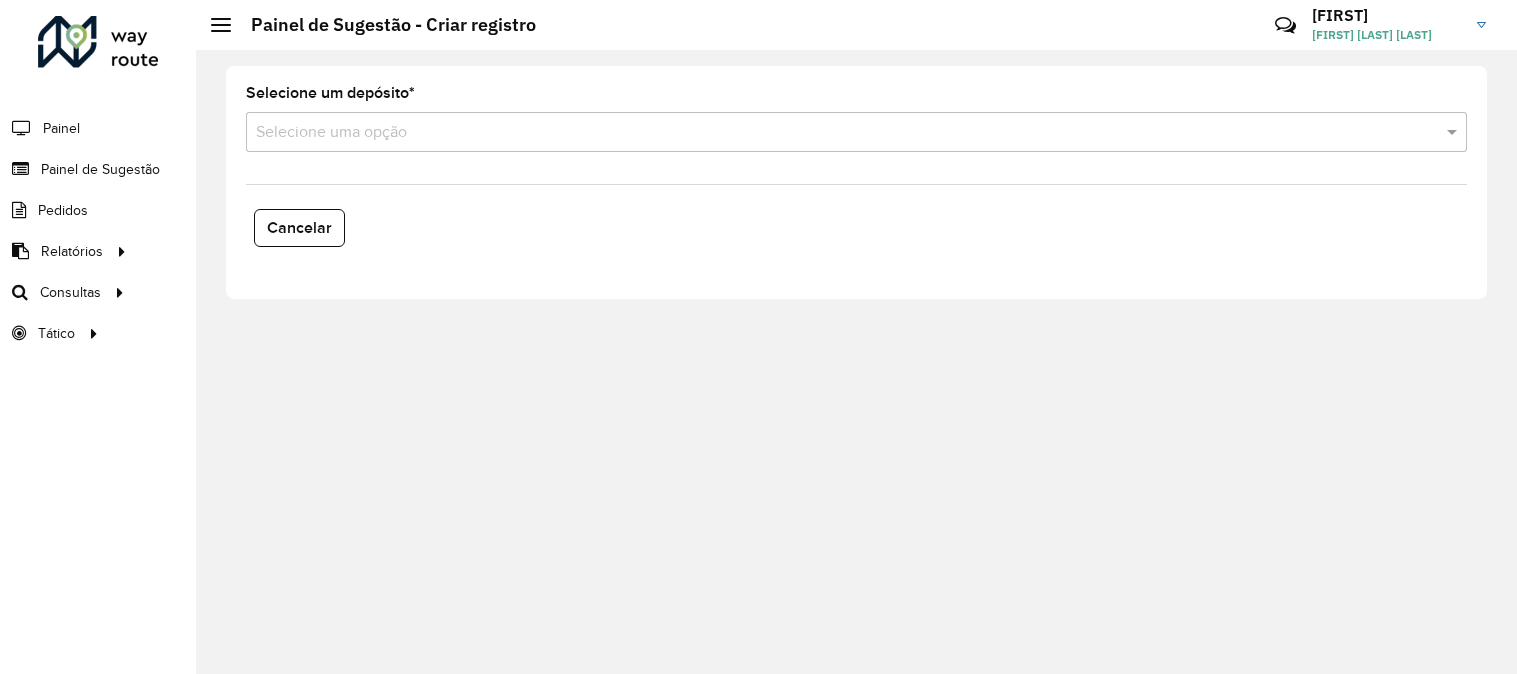 scroll, scrollTop: 0, scrollLeft: 0, axis: both 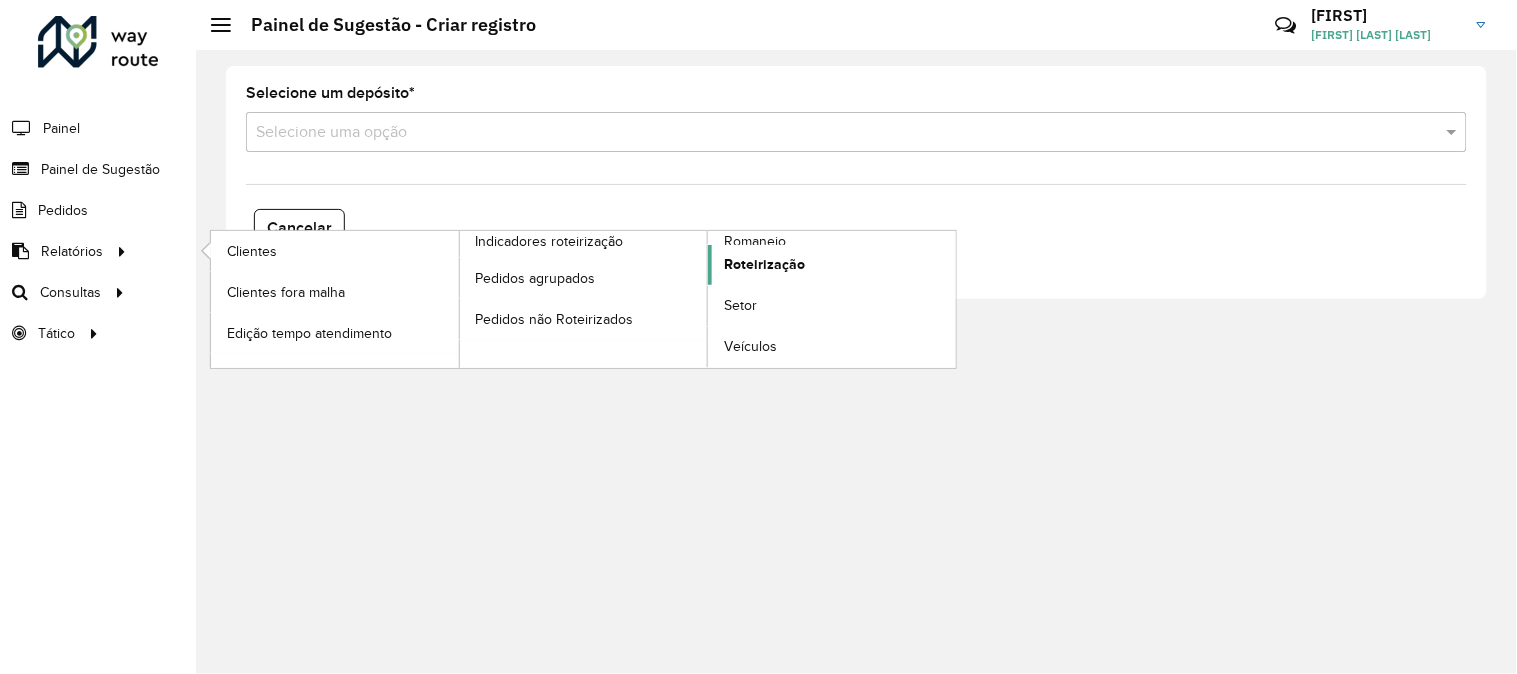 click on "Roteirização" 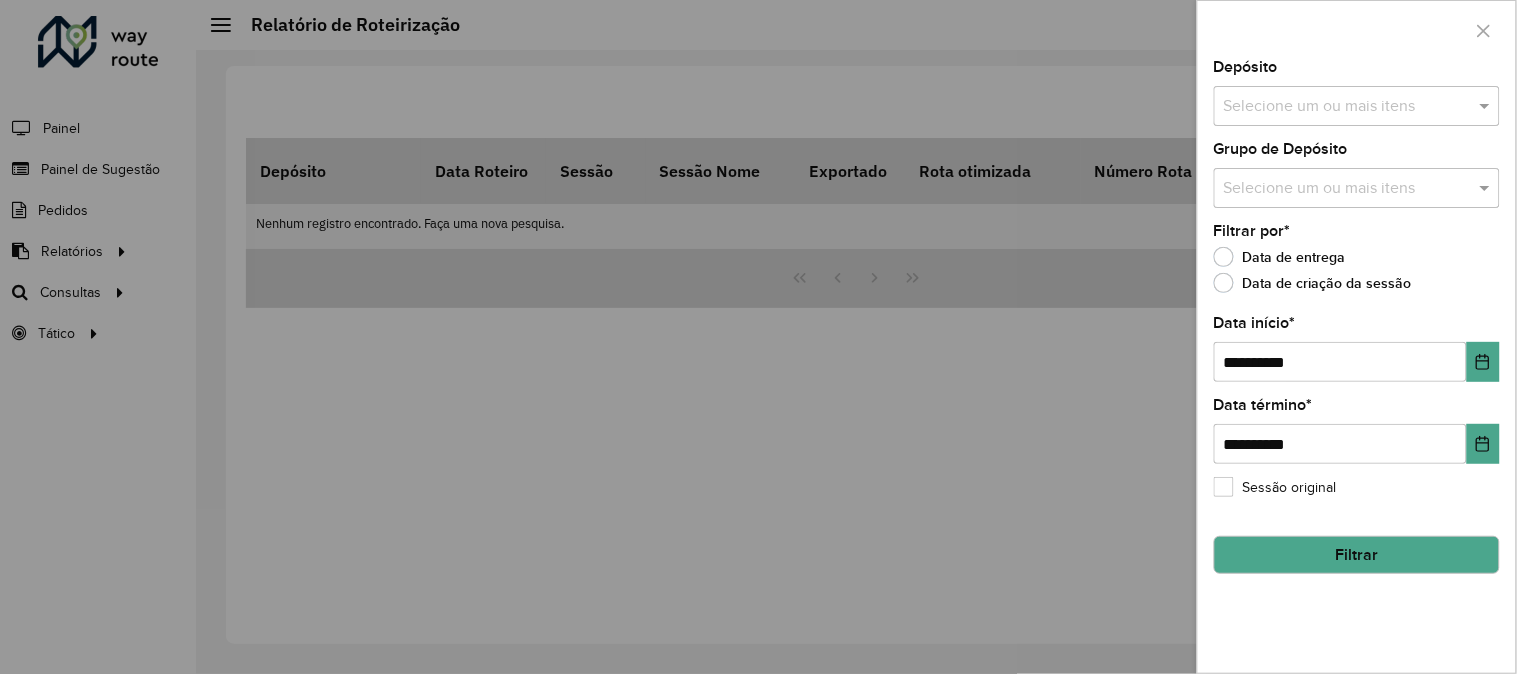 click at bounding box center [1347, 107] 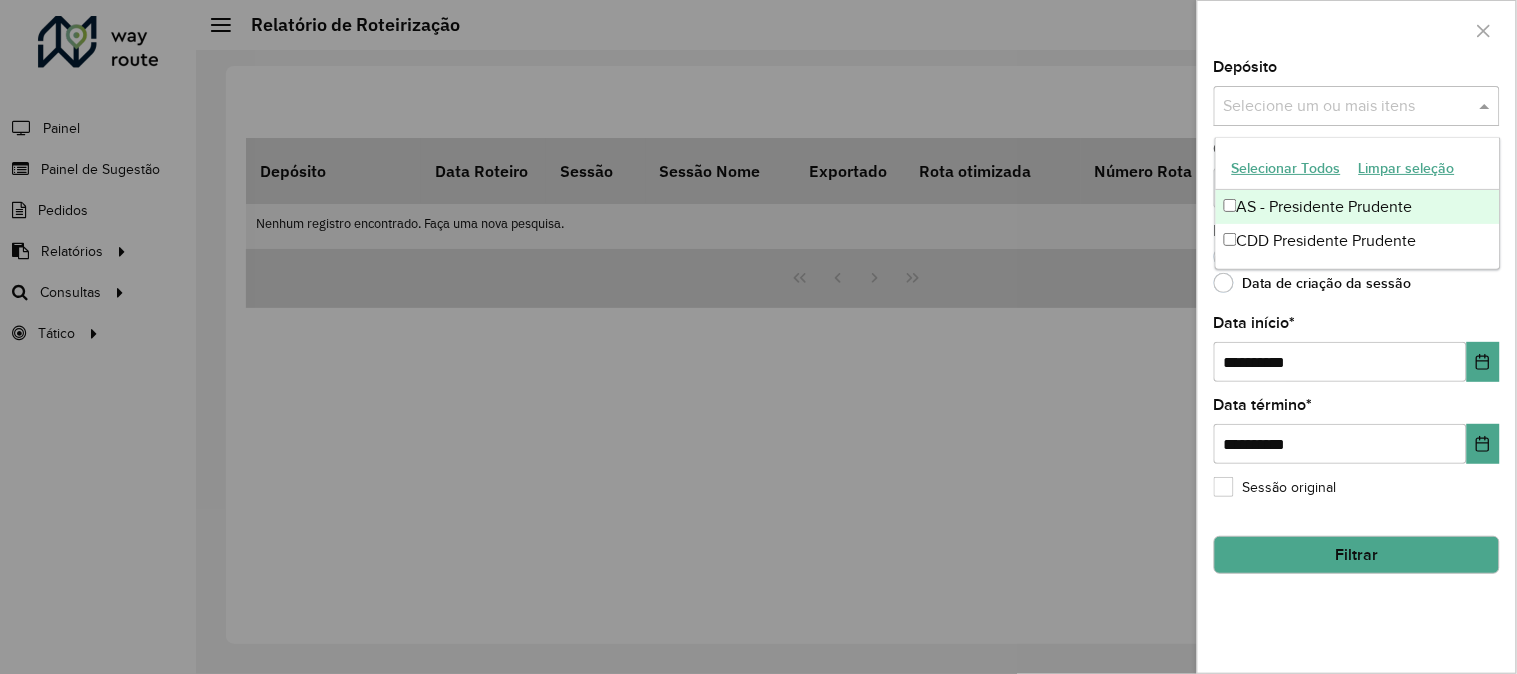 click on "Selecionar Todos" at bounding box center [1286, 168] 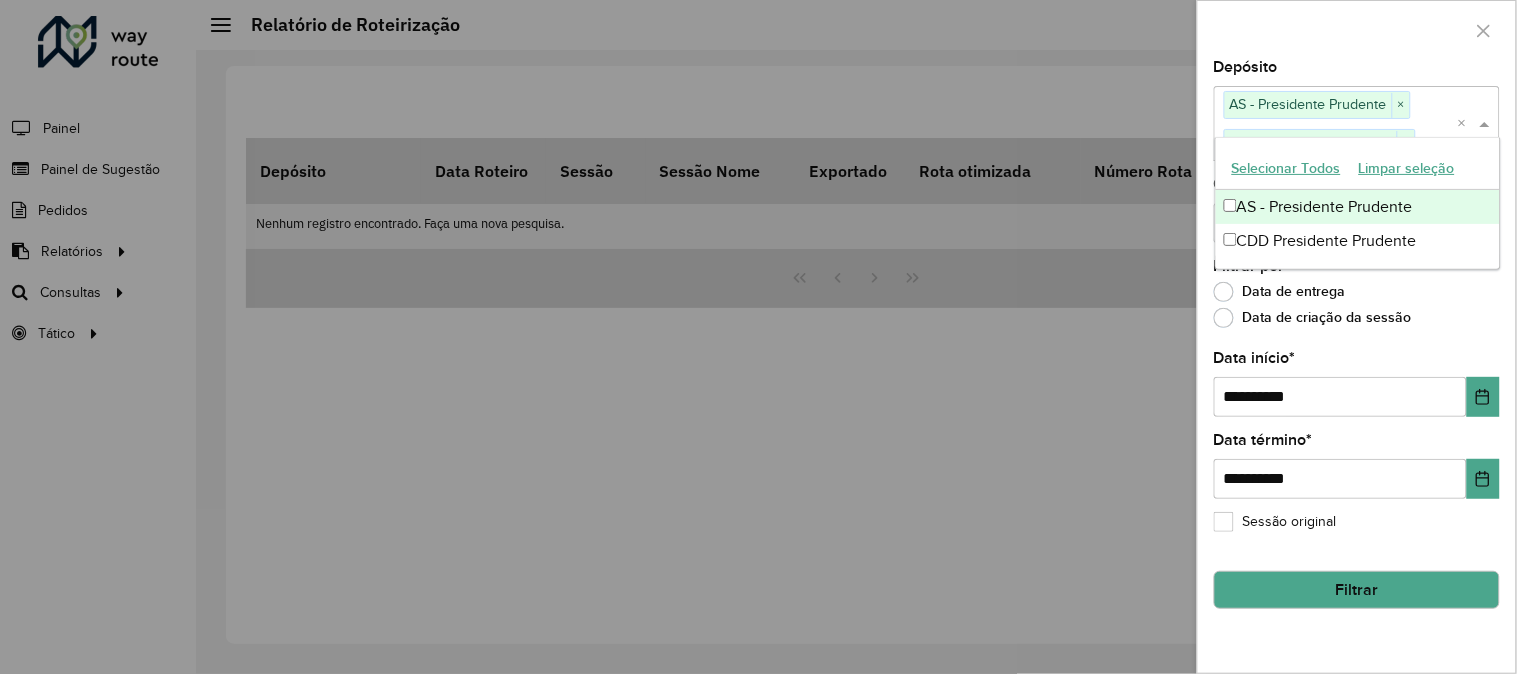 click 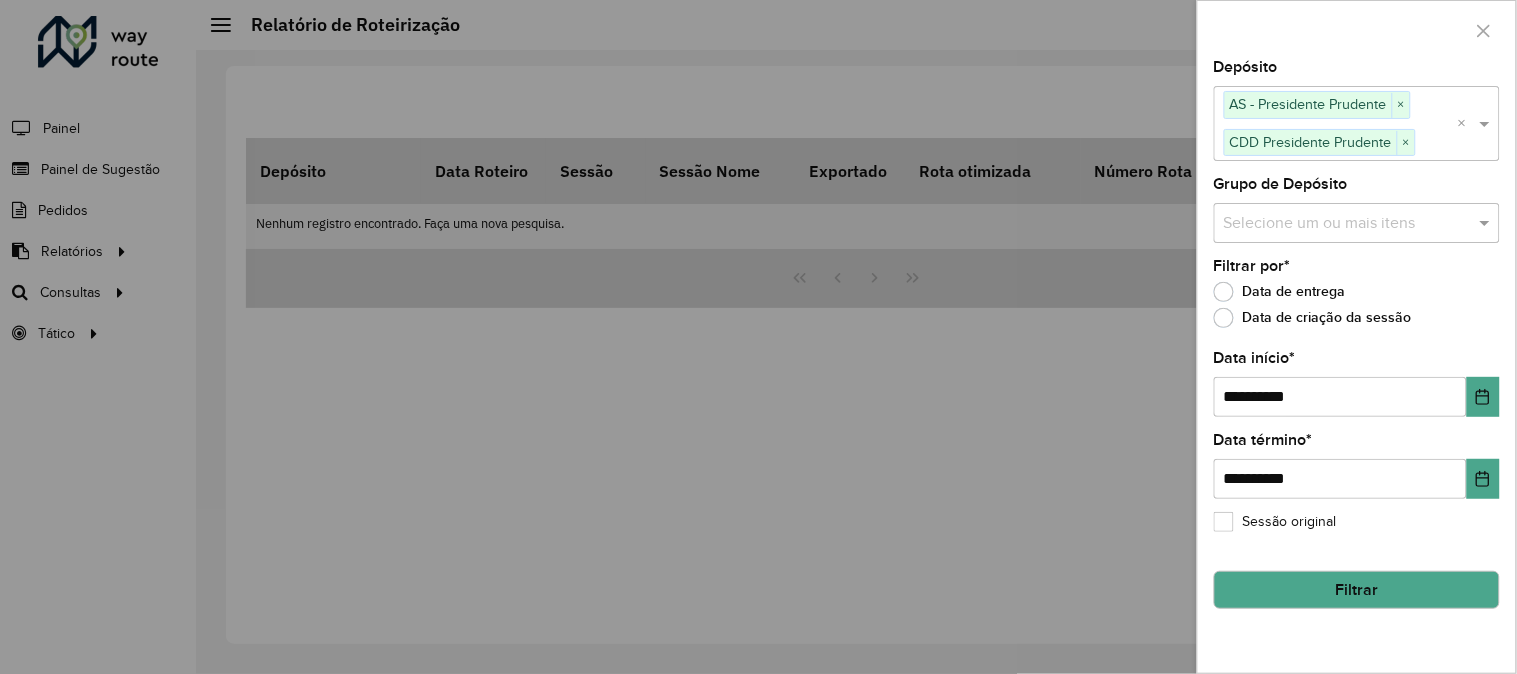 click at bounding box center [1347, 223] 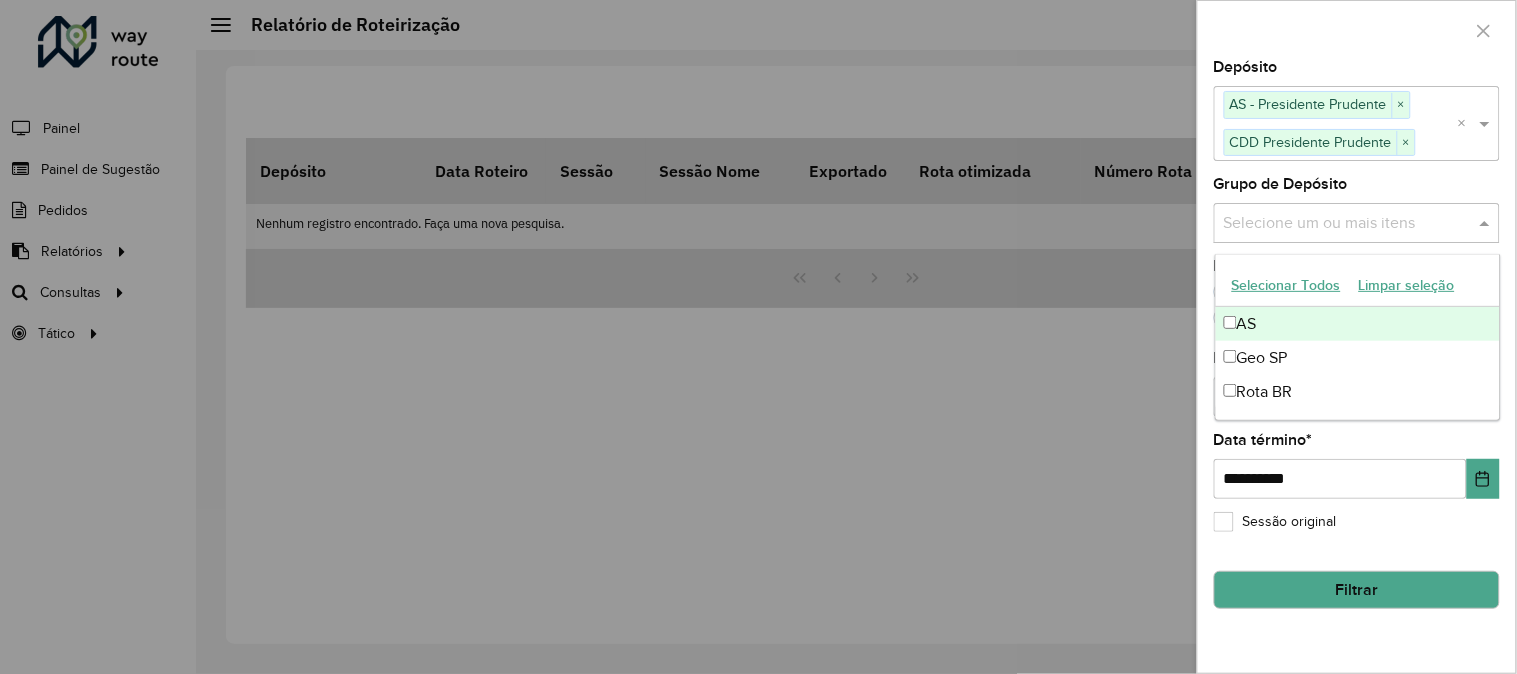 click on "Selecionar Todos" at bounding box center [1286, 285] 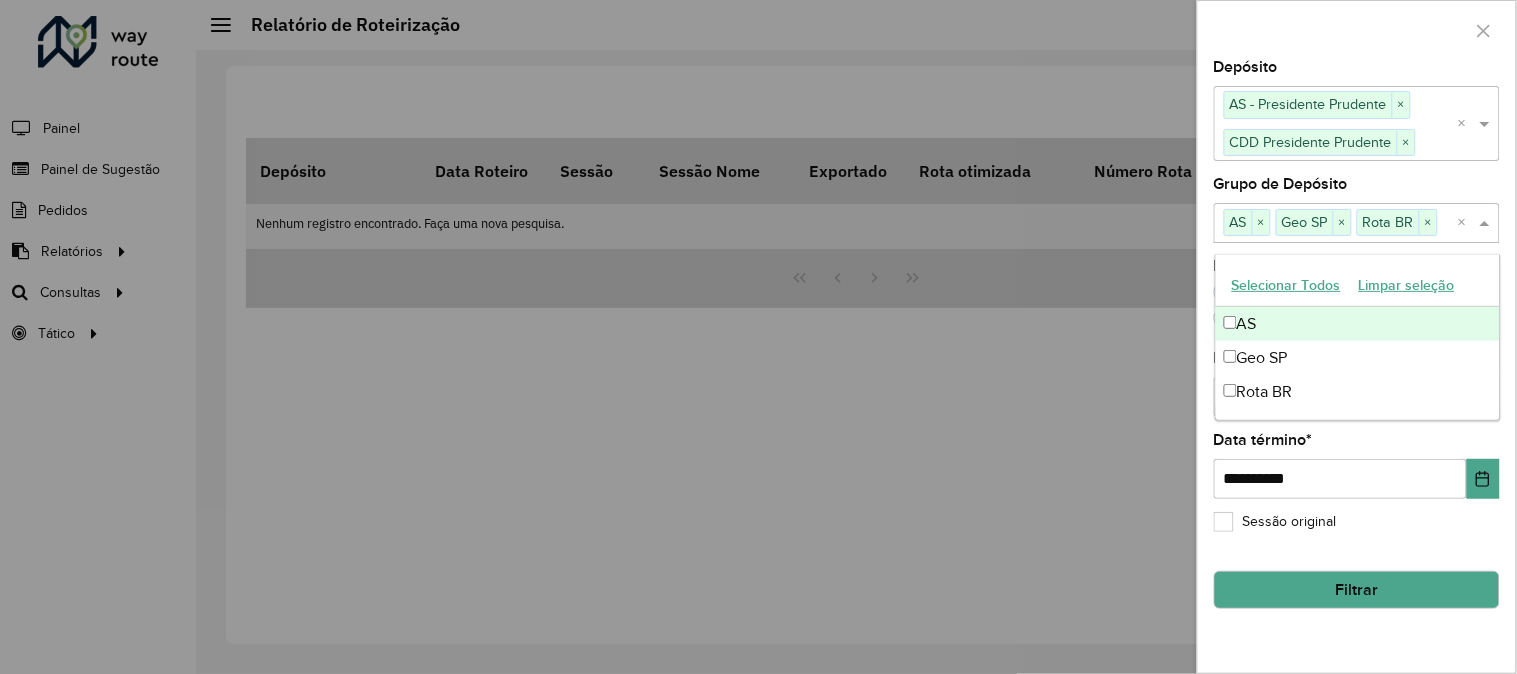 click 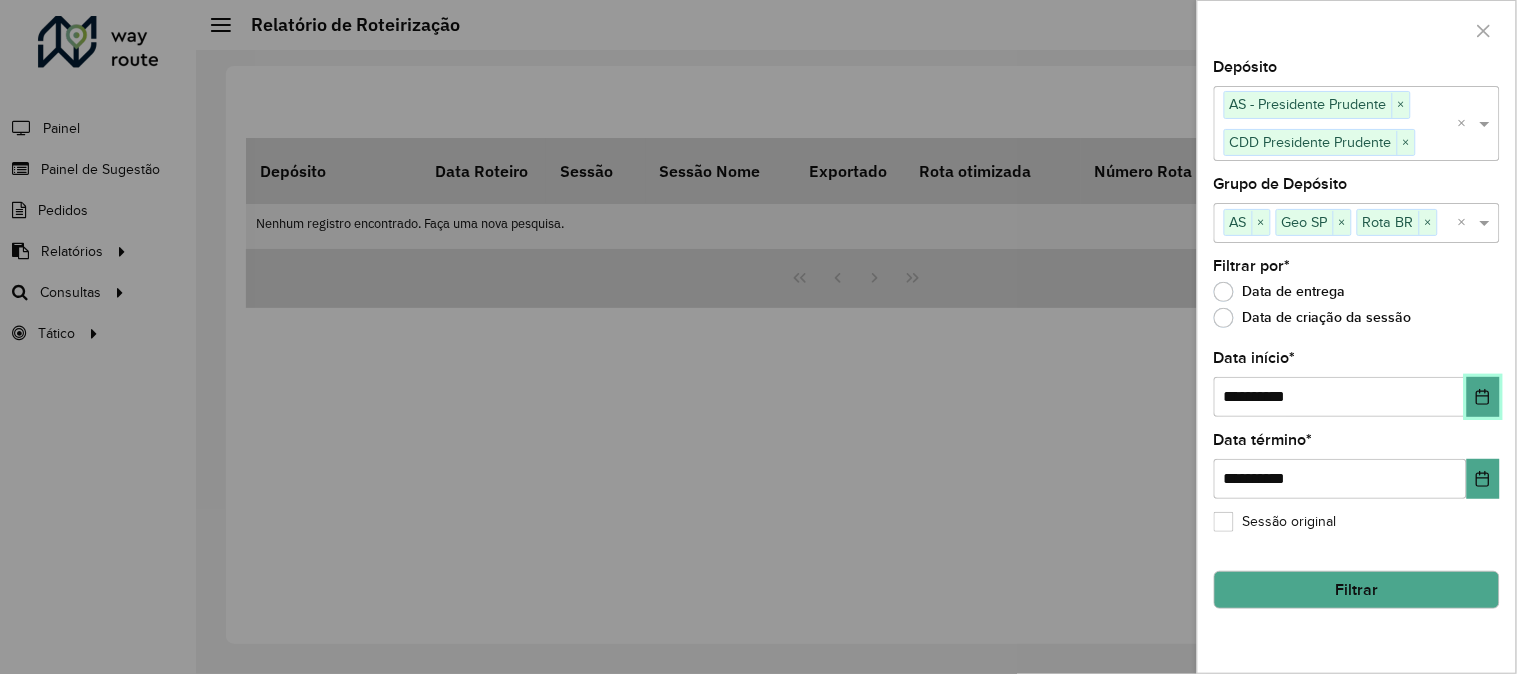 click at bounding box center (1483, 397) 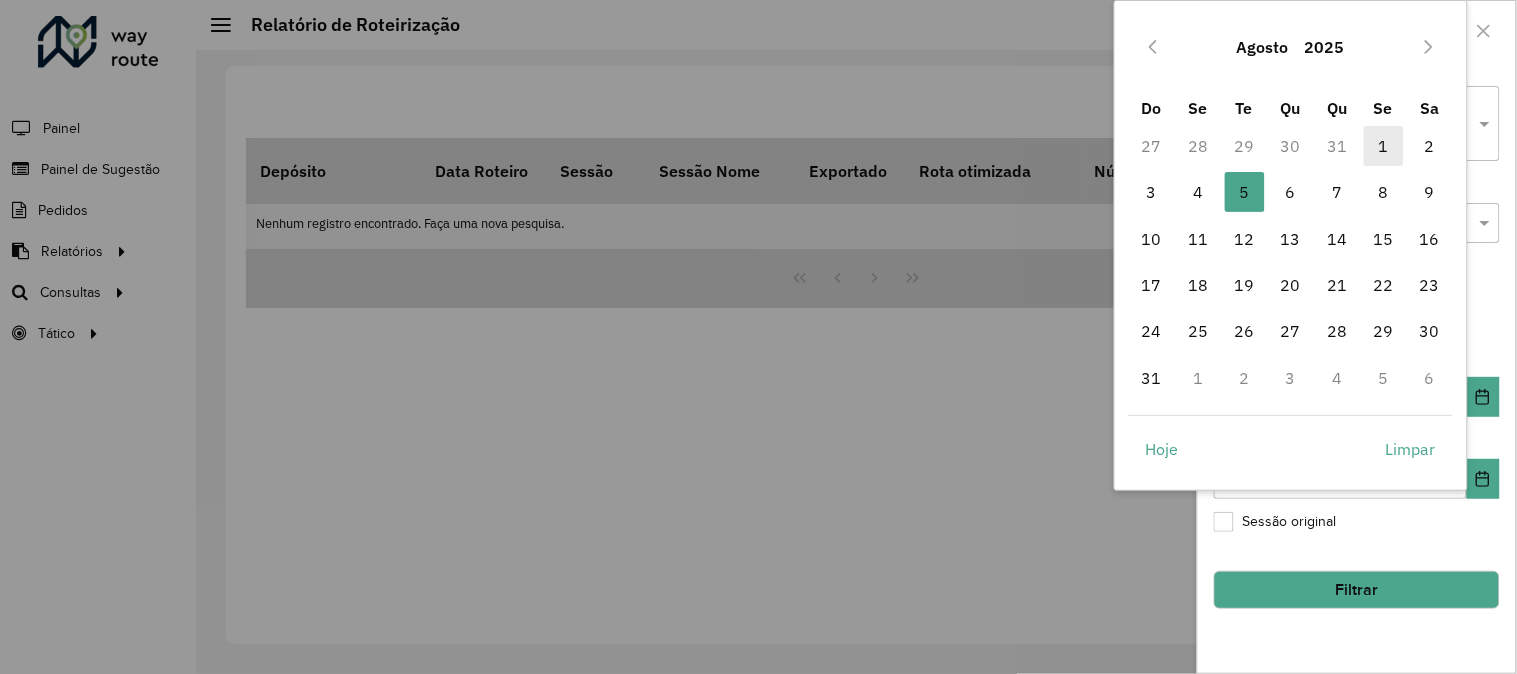 click on "1" at bounding box center (1384, 146) 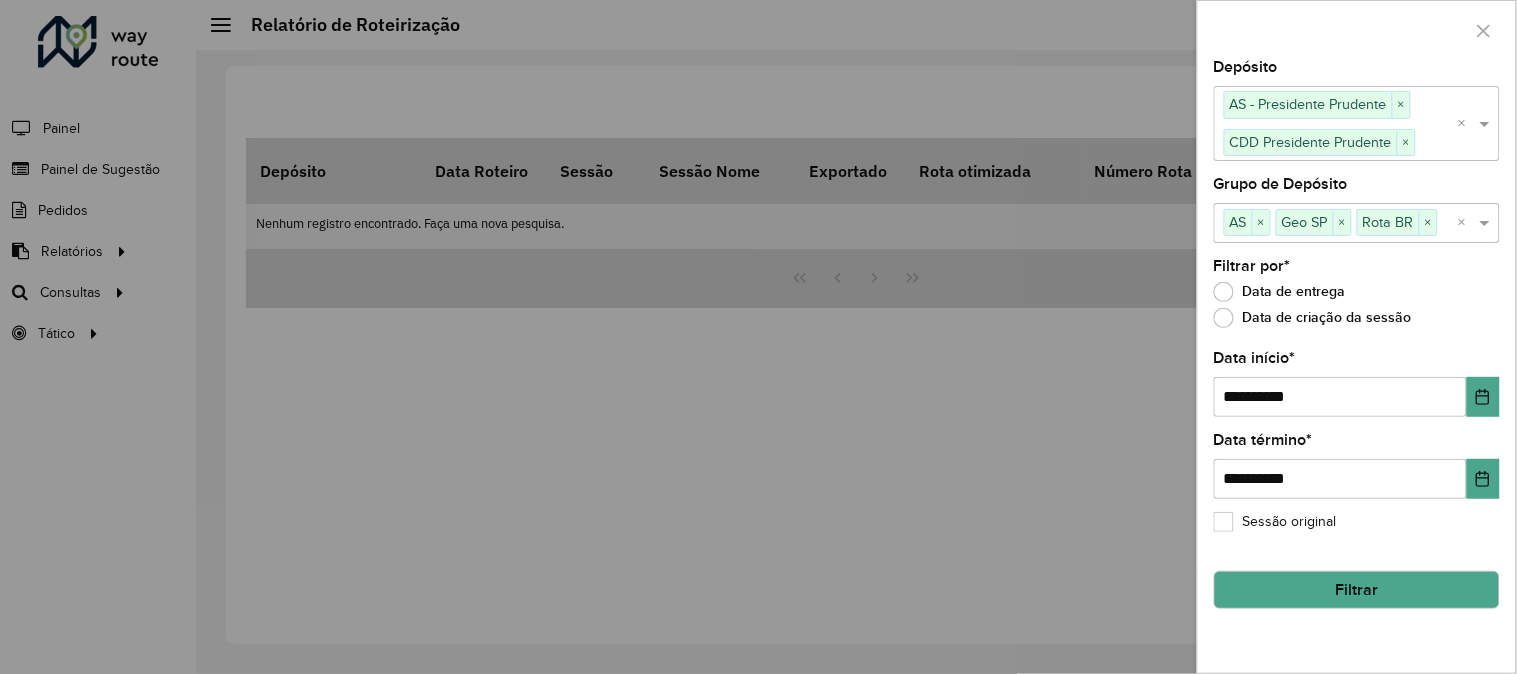 click on "Filtrar" 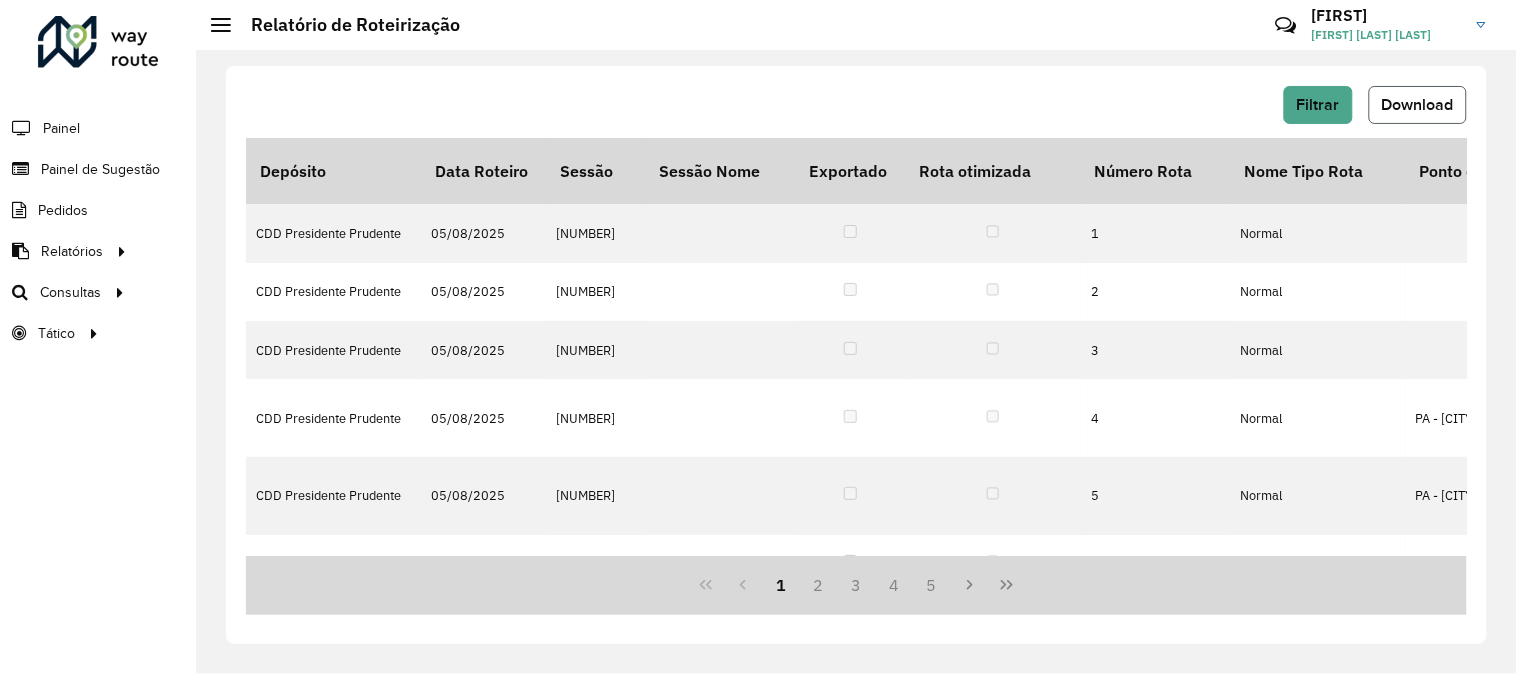 click on "Download" 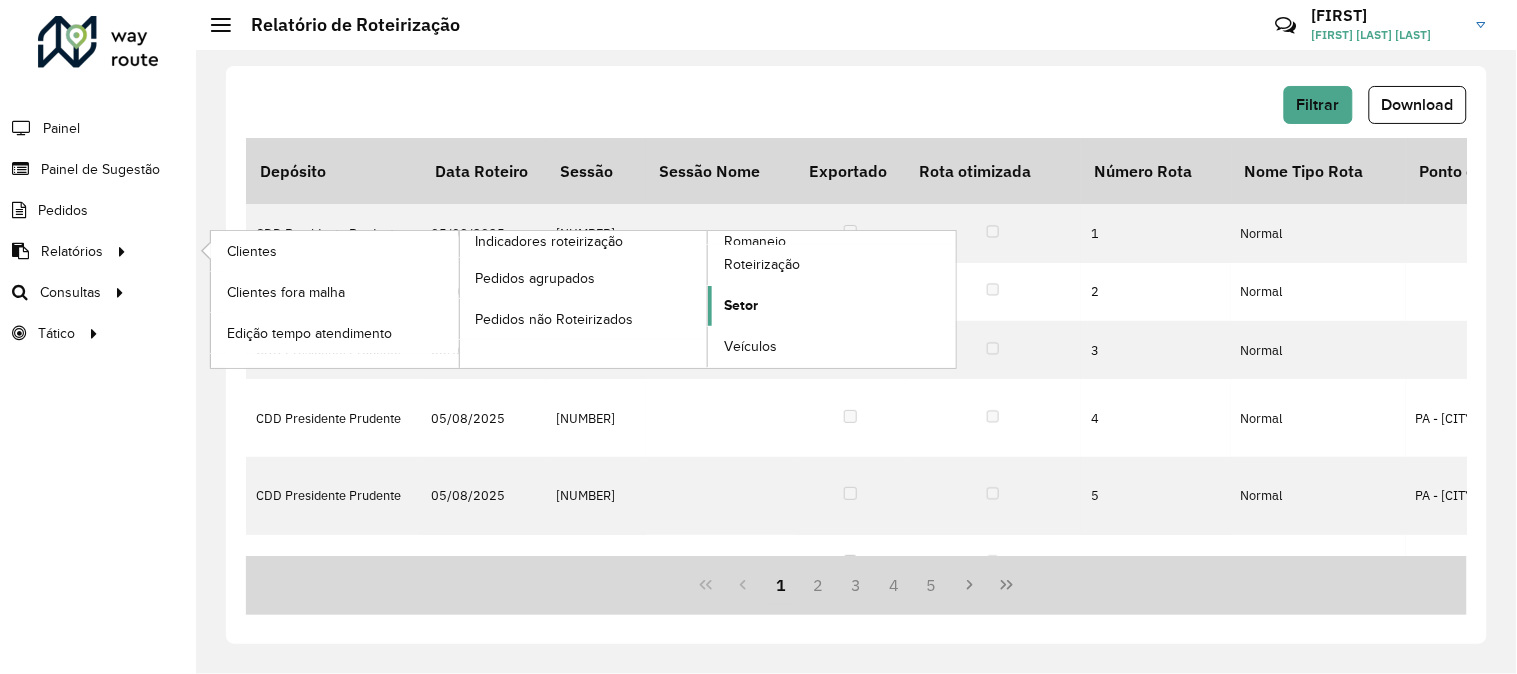 click on "Setor" 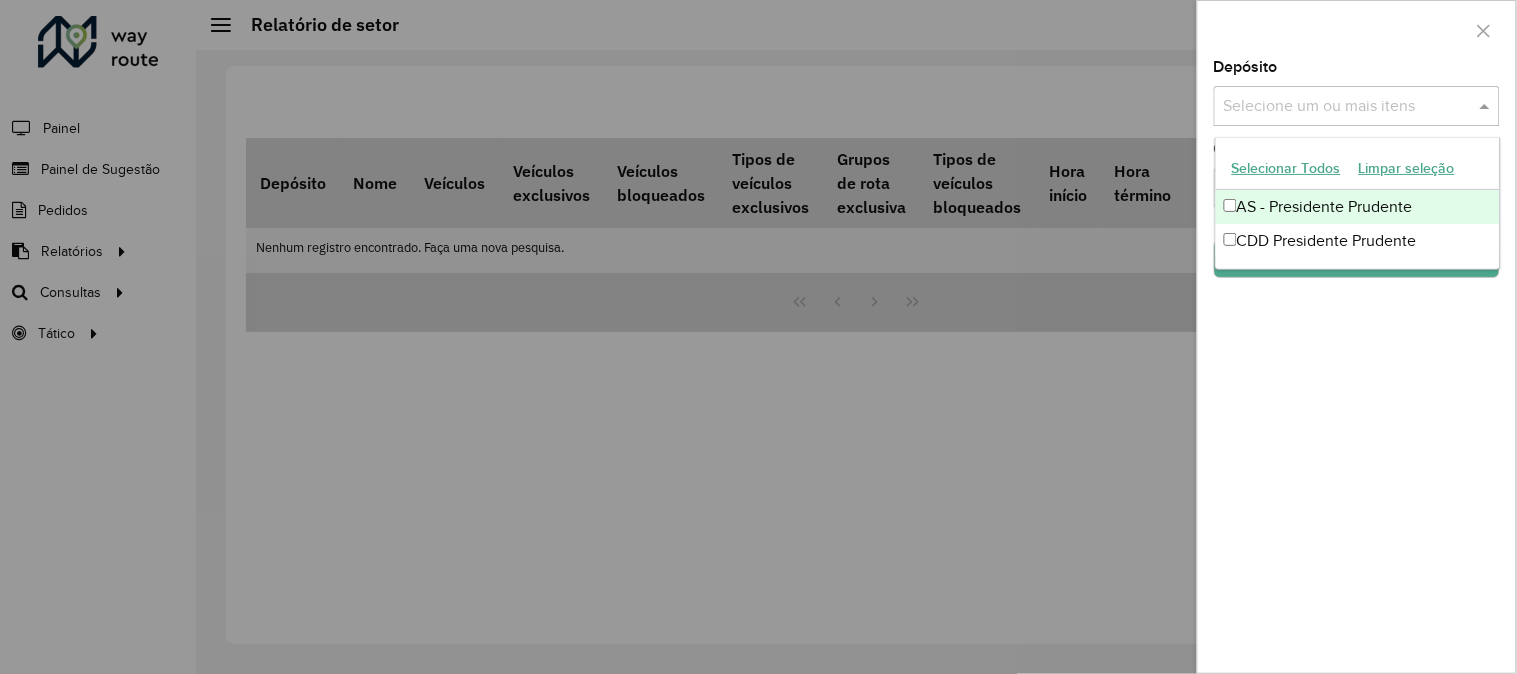 click at bounding box center [1347, 107] 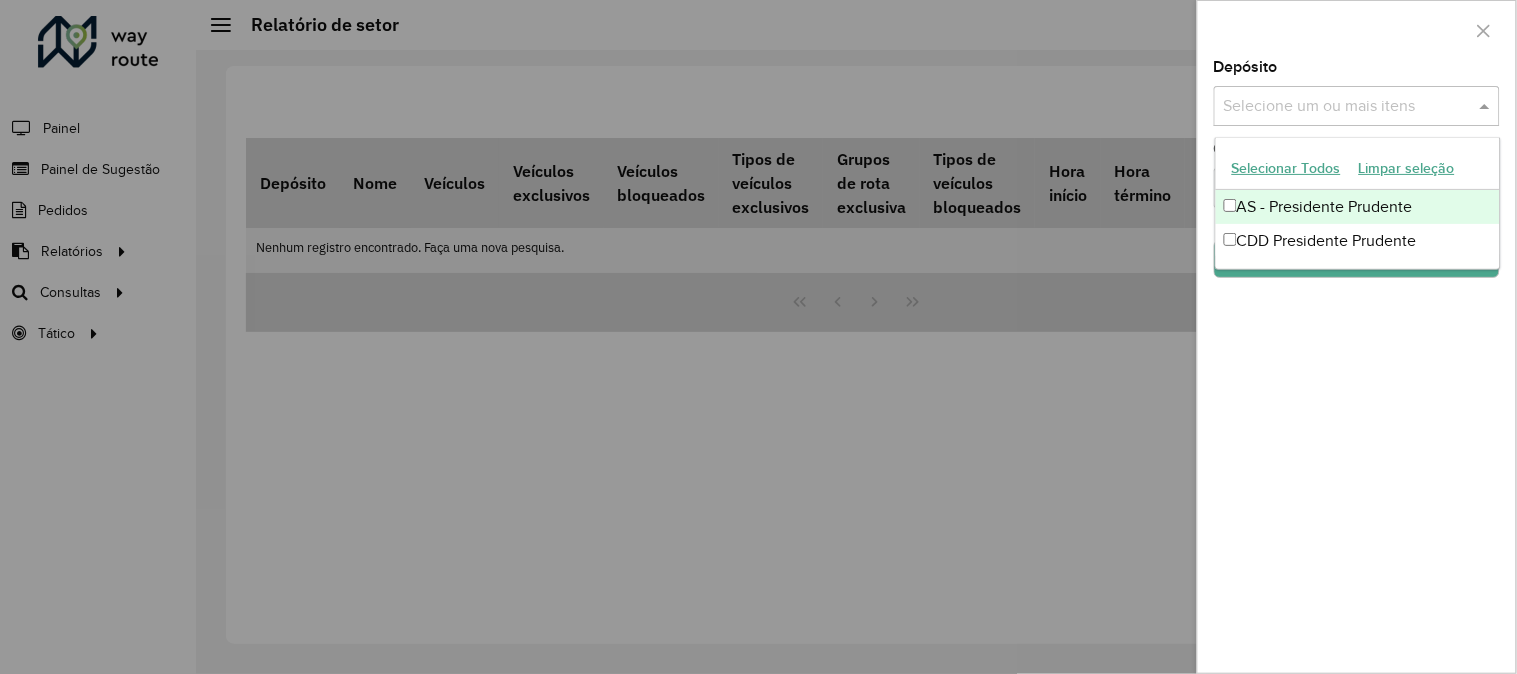click on "Selecionar Todos" at bounding box center [1286, 168] 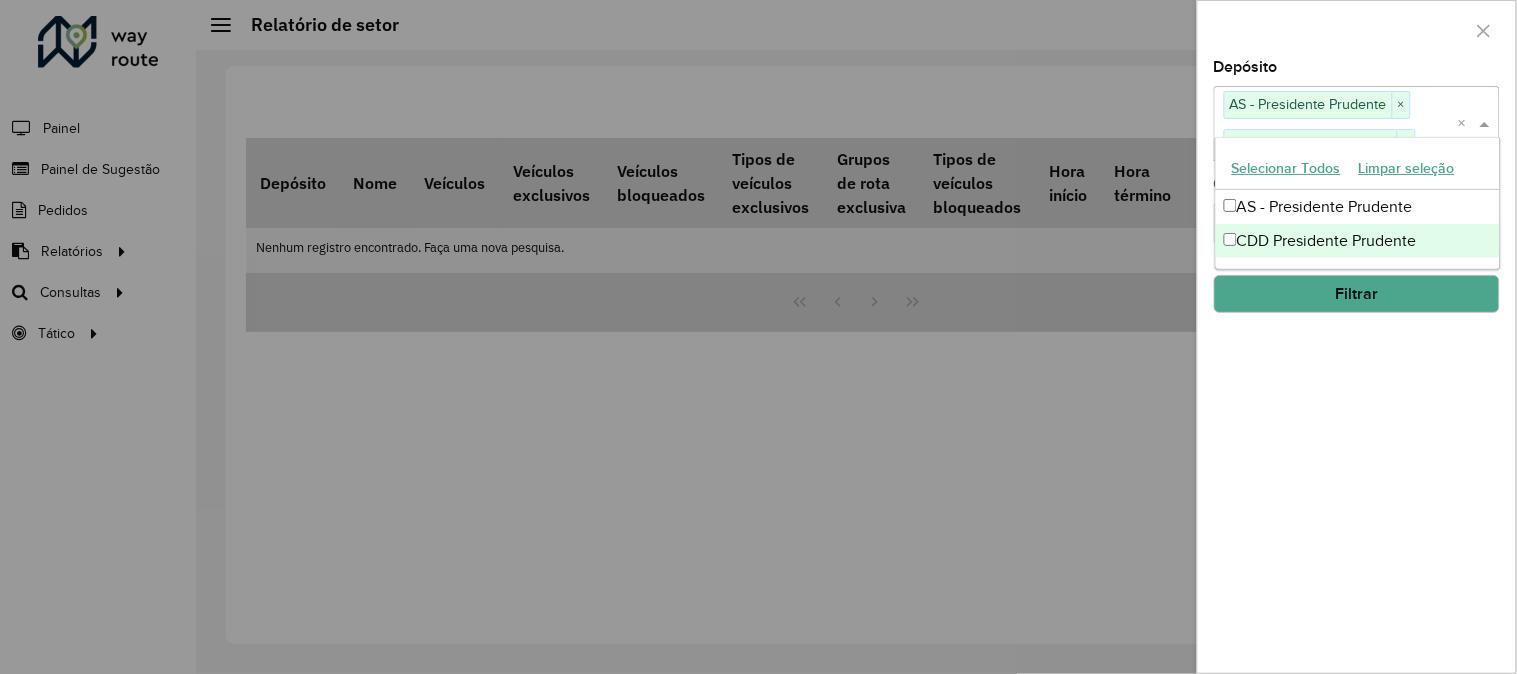 click on "Depósito  Selecione um ou mais itens AS - [CITY] × CDD [CITY] × ×  Grupo de Depósito  Selecione um ou mais itens Filtrar" 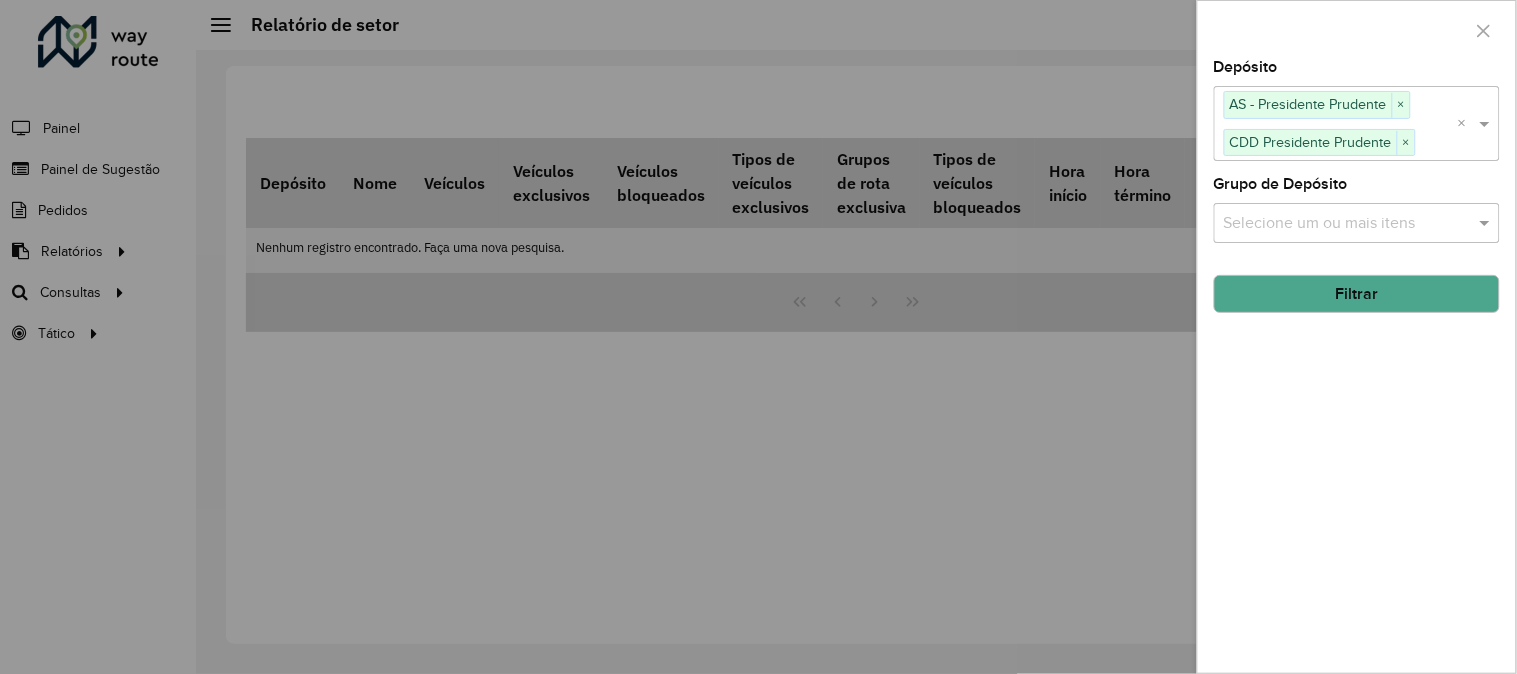 click at bounding box center (1347, 223) 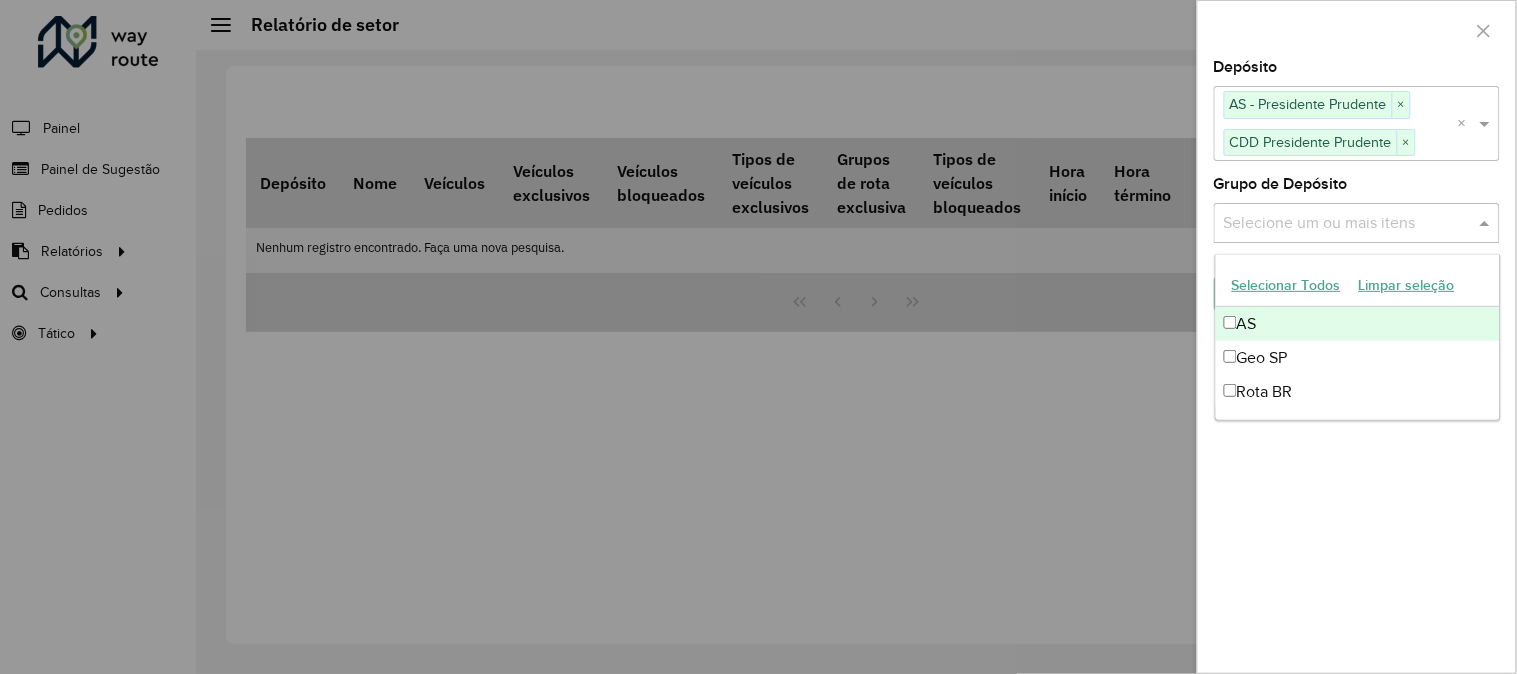 click on "Selecionar Todos" at bounding box center (1286, 285) 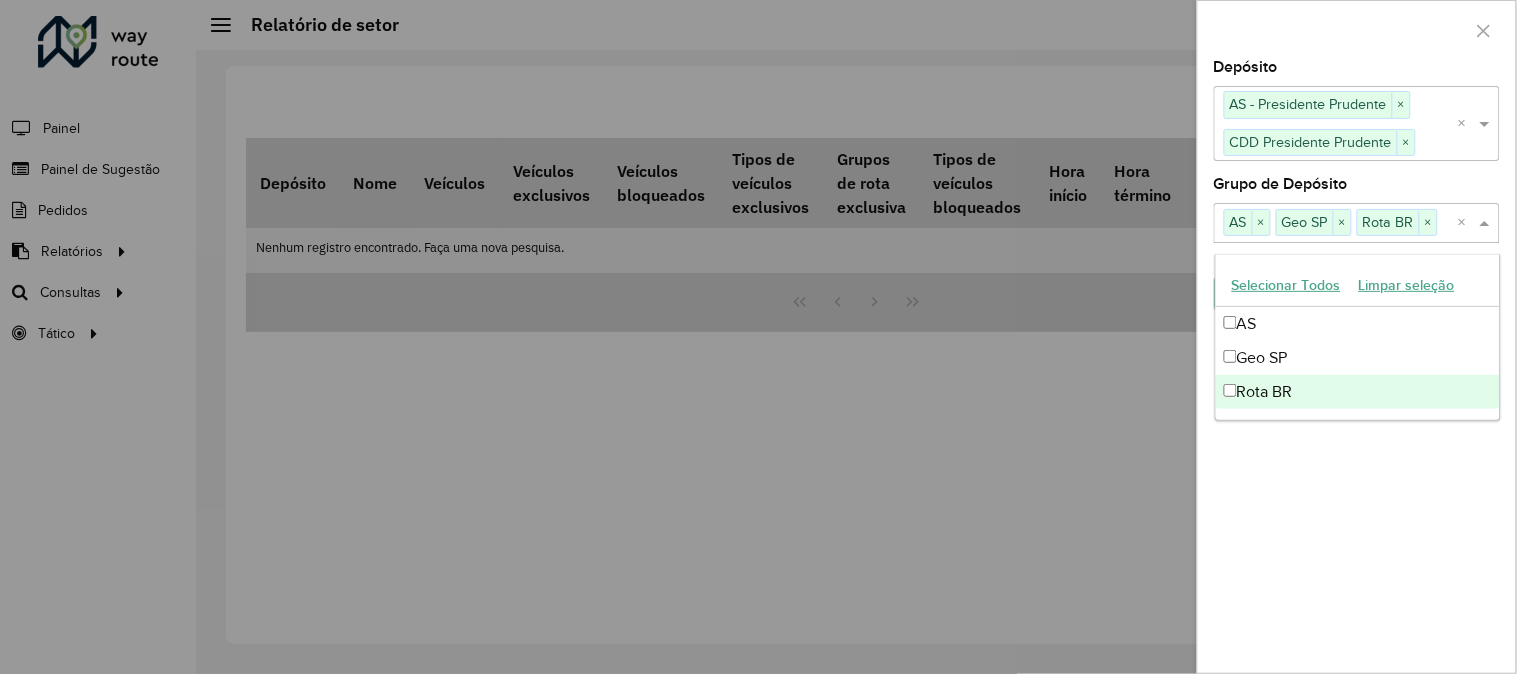 click on "Depósito  Selecione um ou mais itens AS - [CITY] × CDD [CITY] × ×  Grupo de Depósito  Selecione um ou mais itens AS × Geo SP × Rota BR × × Filtrar" 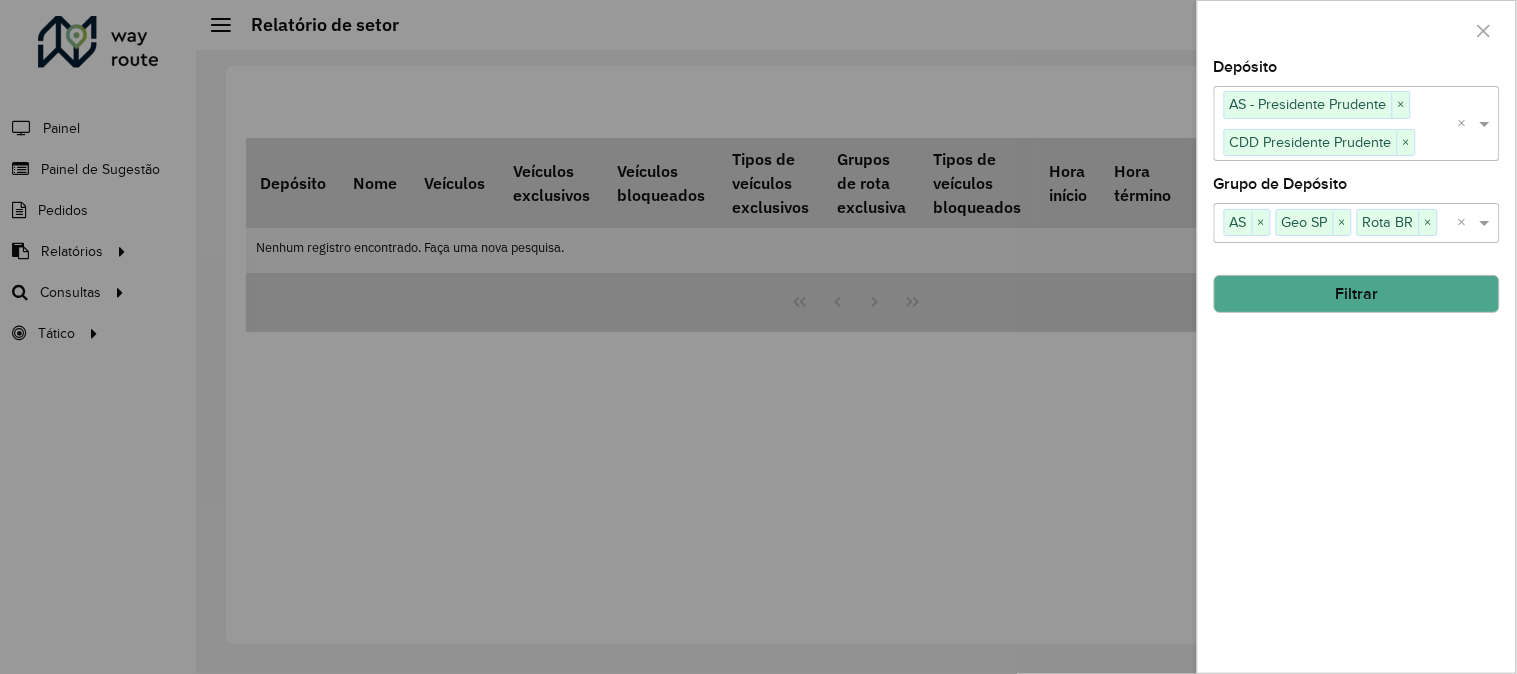 click on "Filtrar" 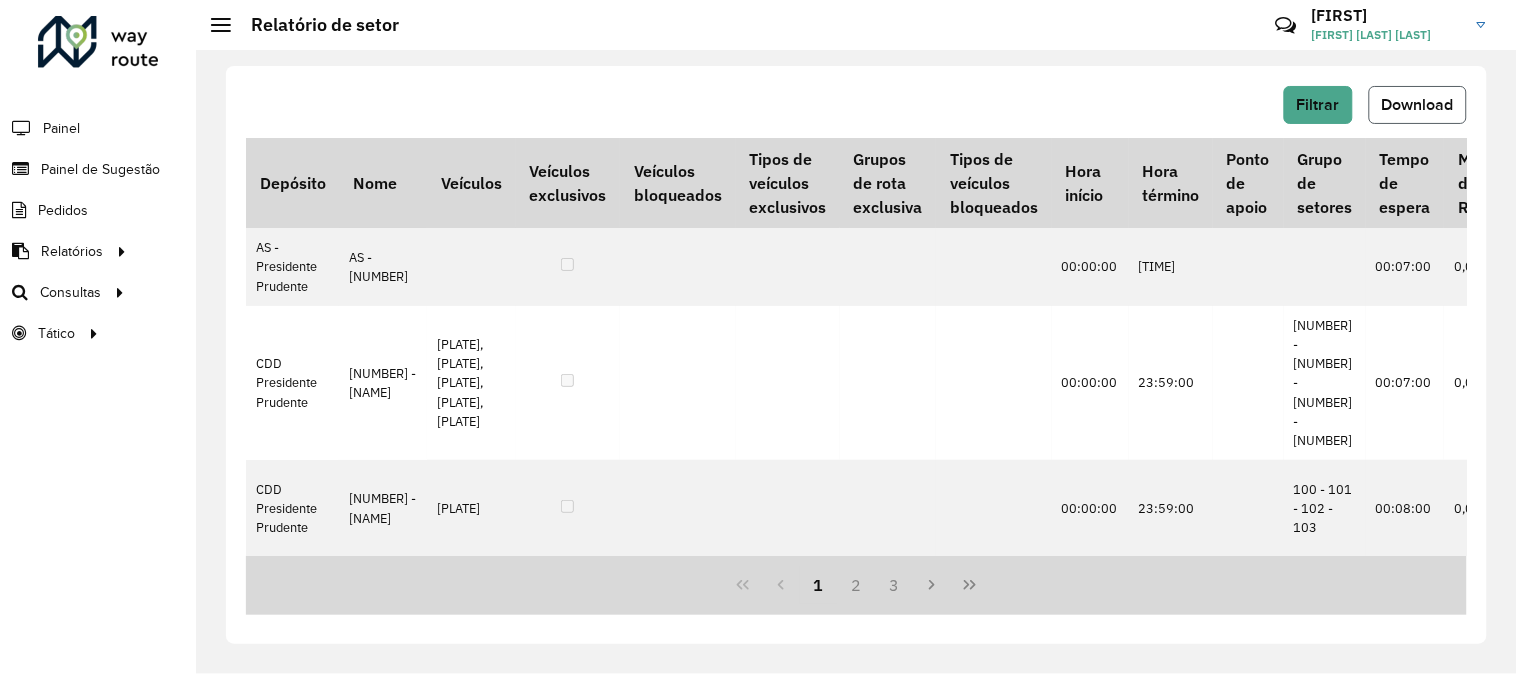 click on "Download" 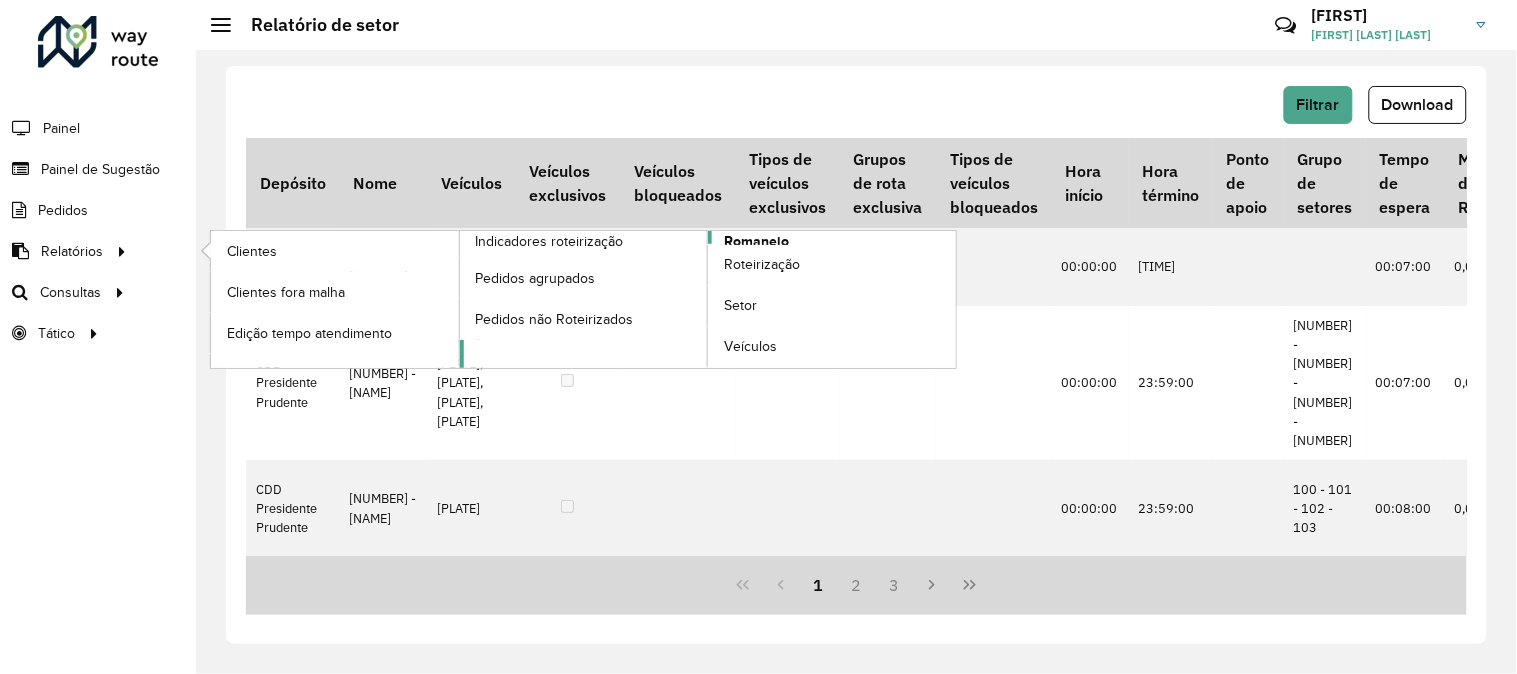 click on "Romaneio" 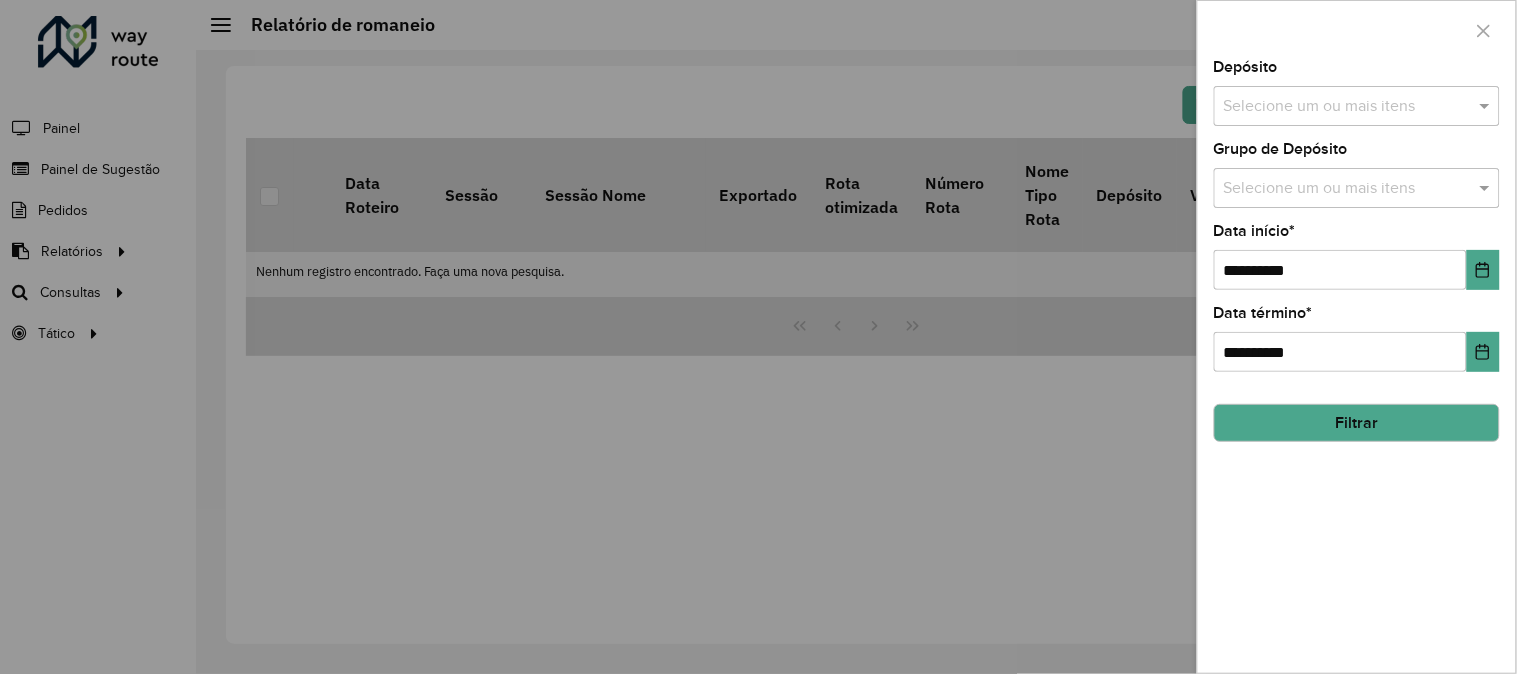 click at bounding box center [1347, 107] 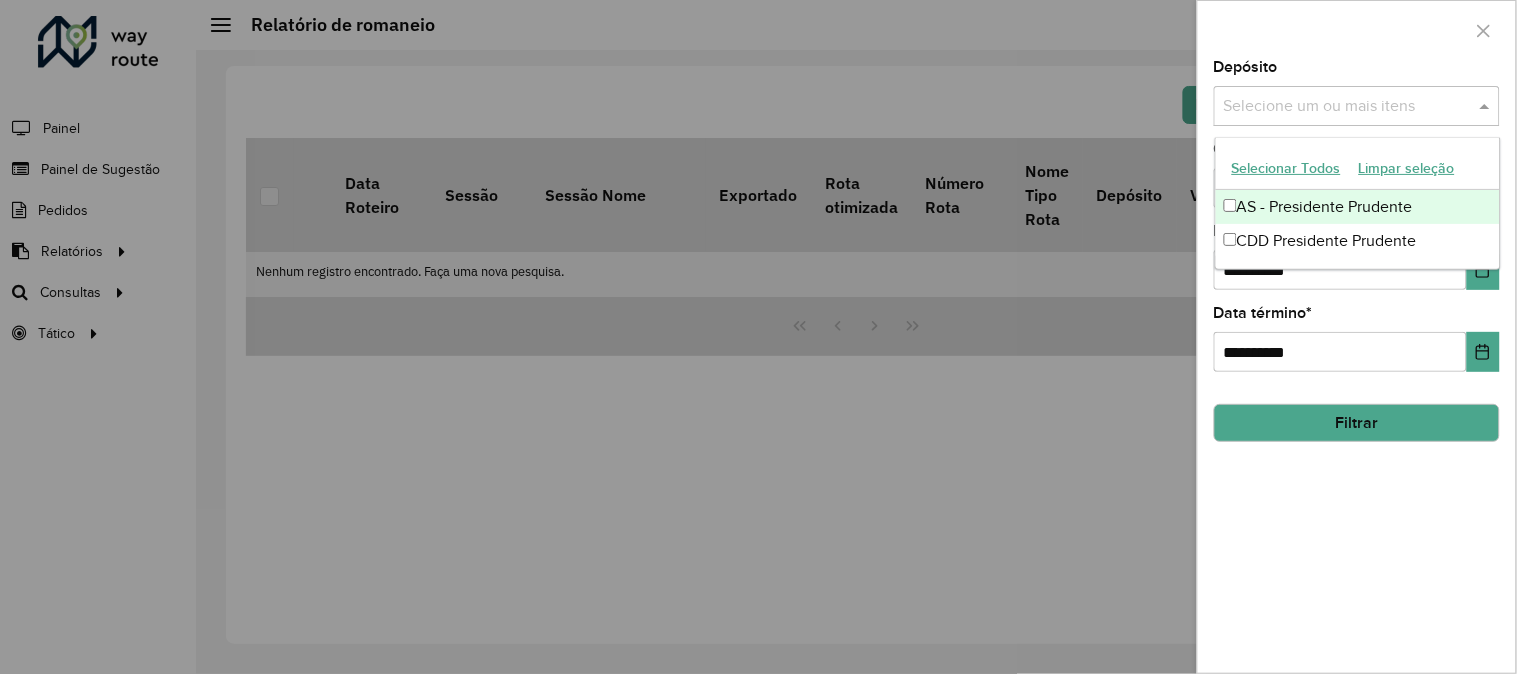 click on "Selecionar Todos" at bounding box center (1286, 168) 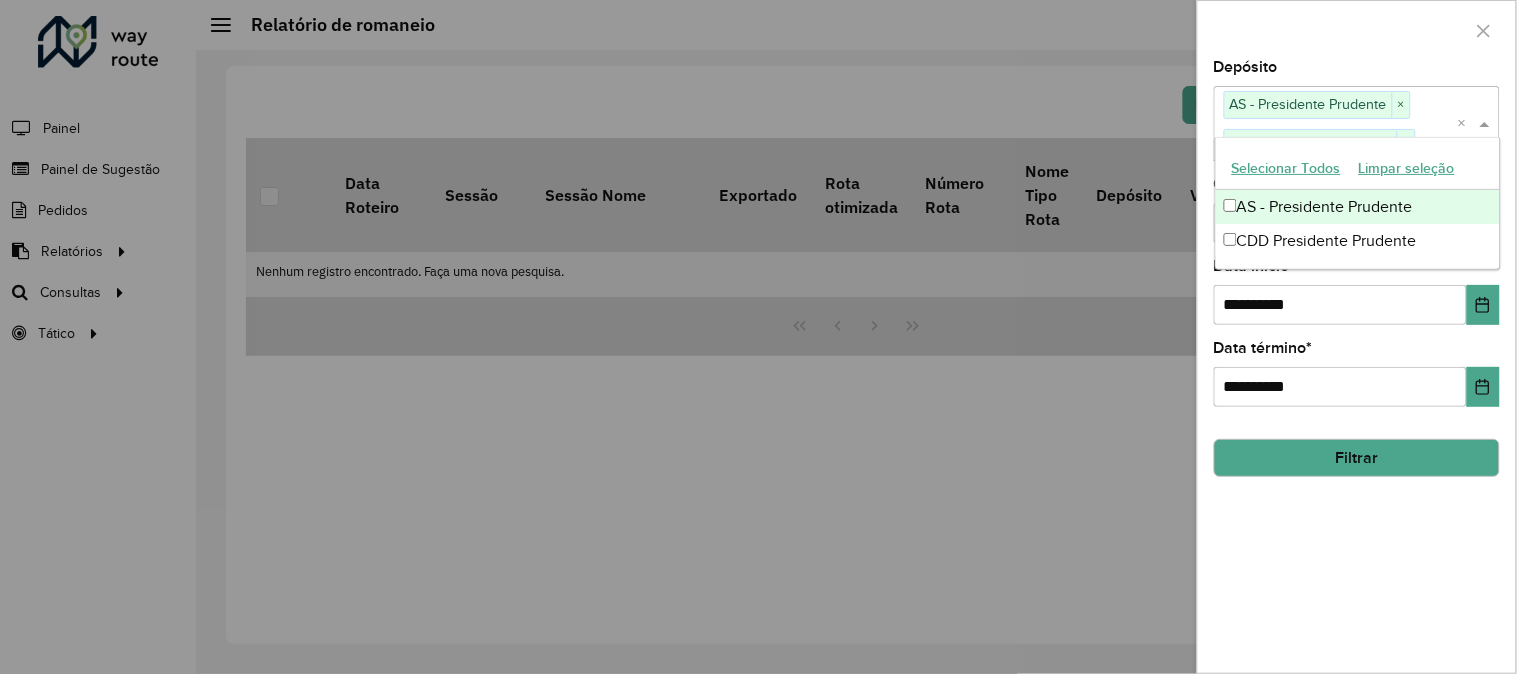 click on "**********" 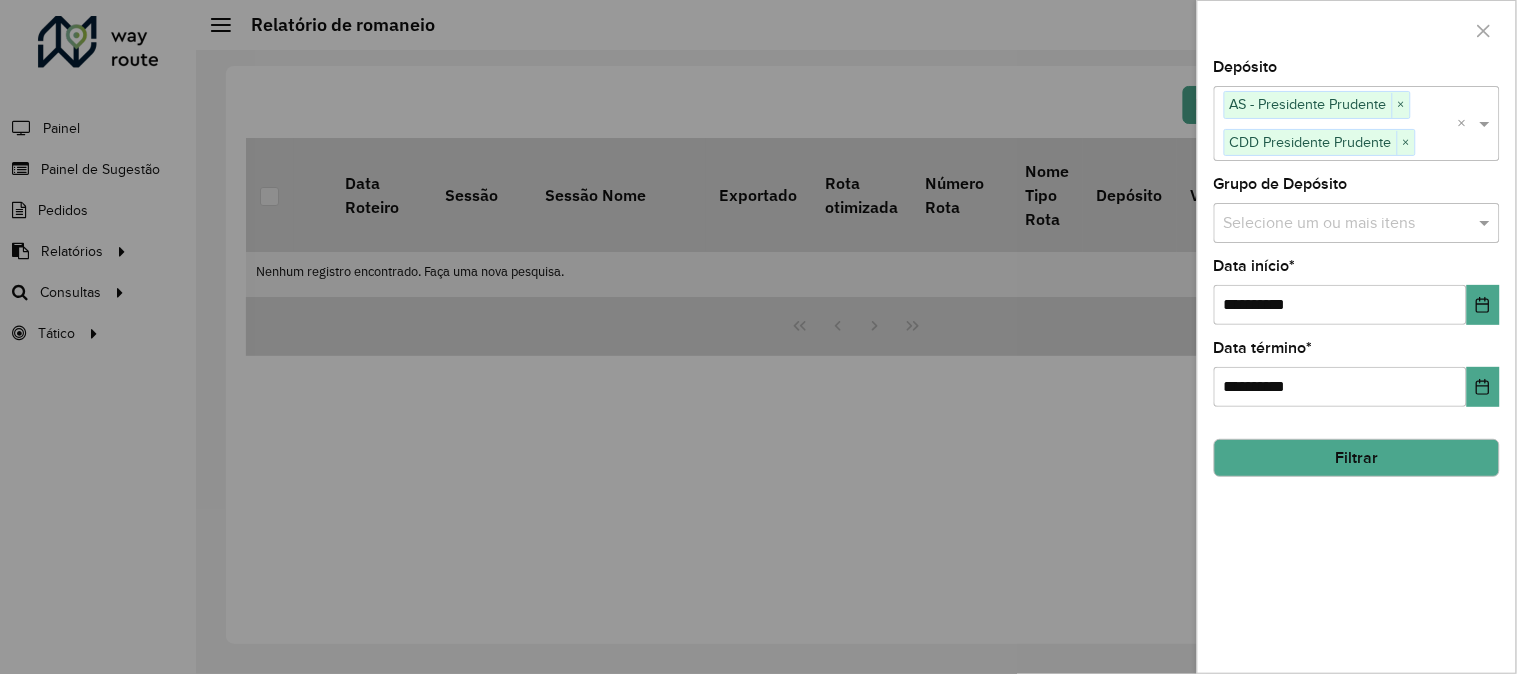 click at bounding box center (1347, 223) 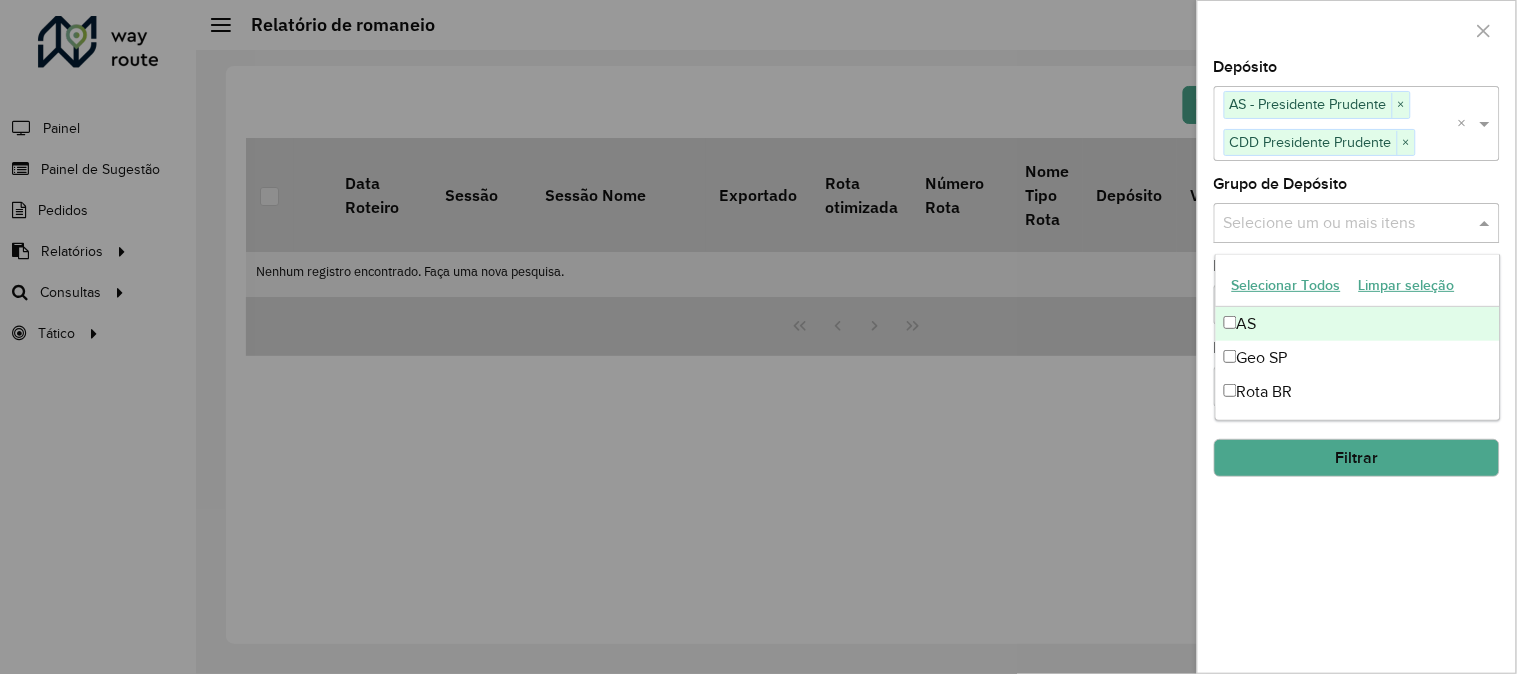click on "Selecionar Todos" at bounding box center (1286, 285) 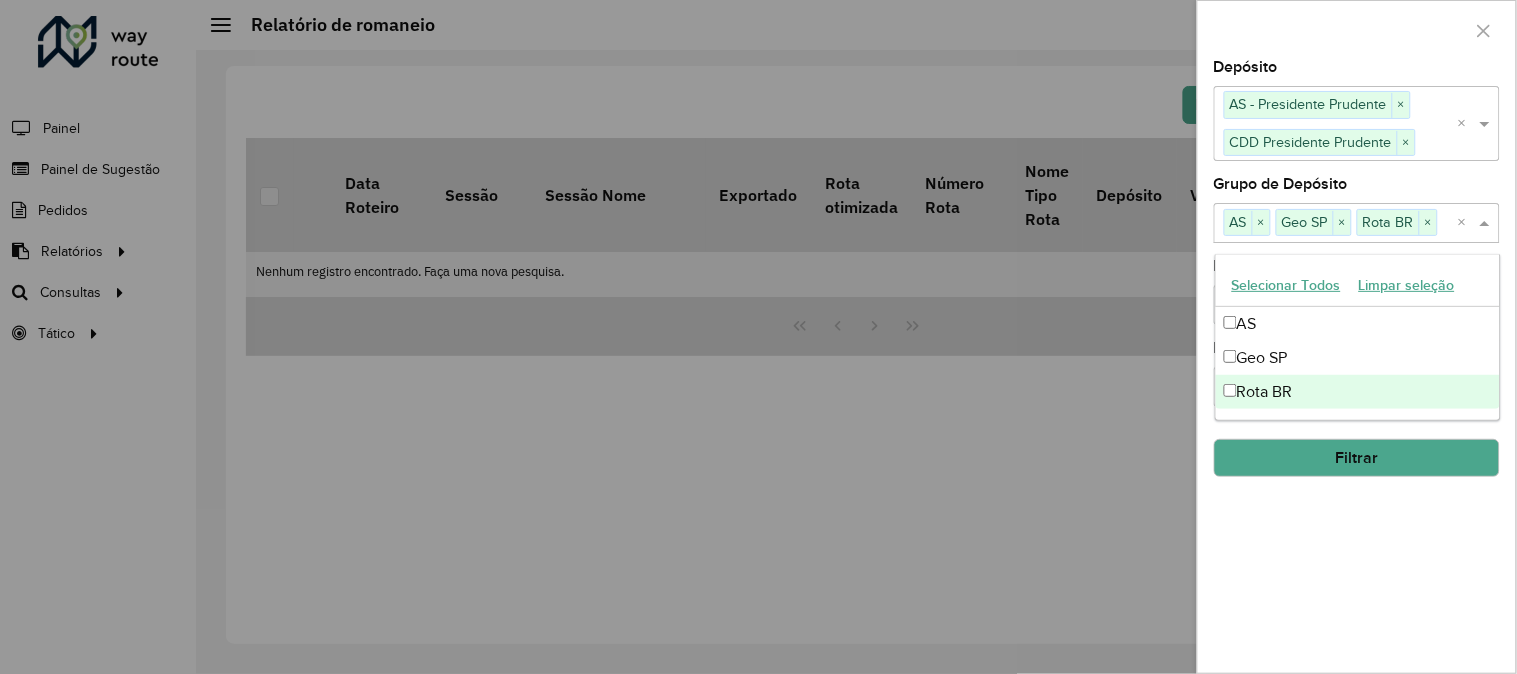 click on "**********" 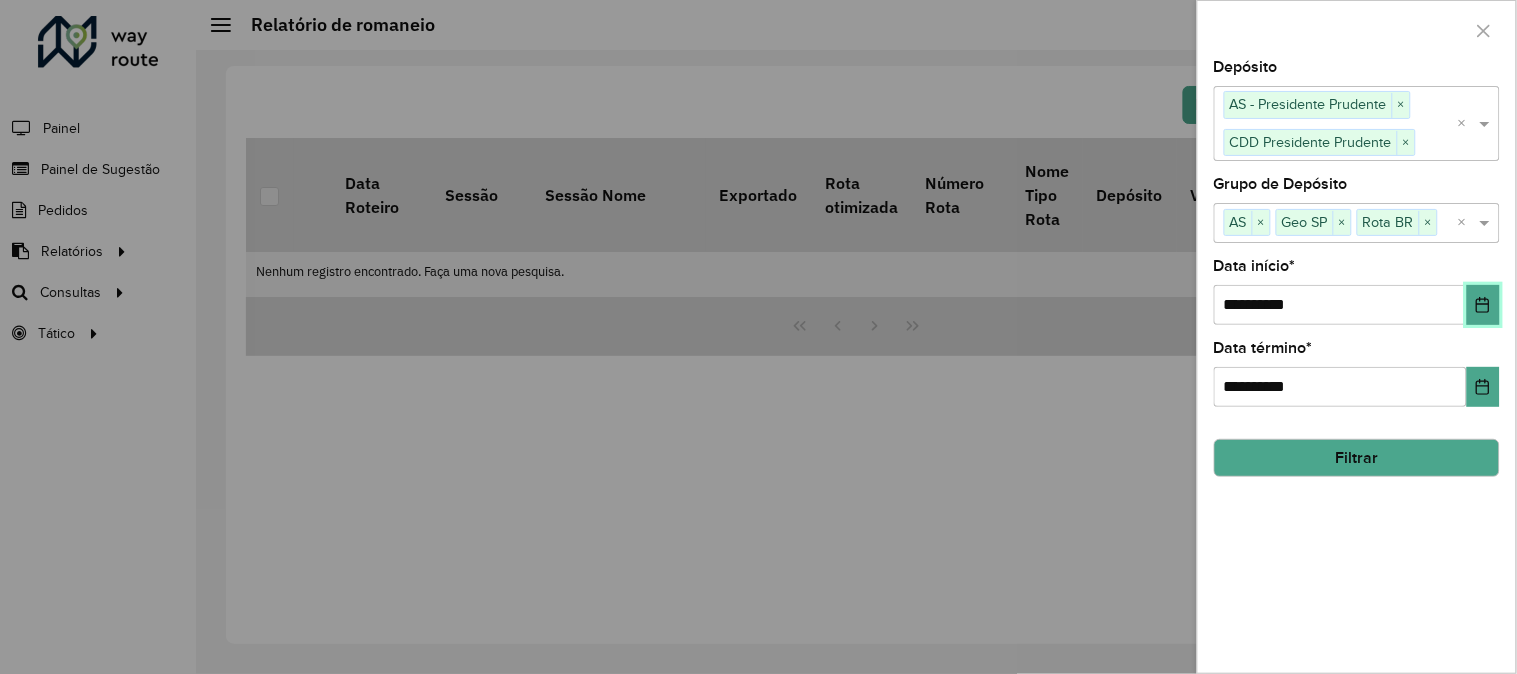 click 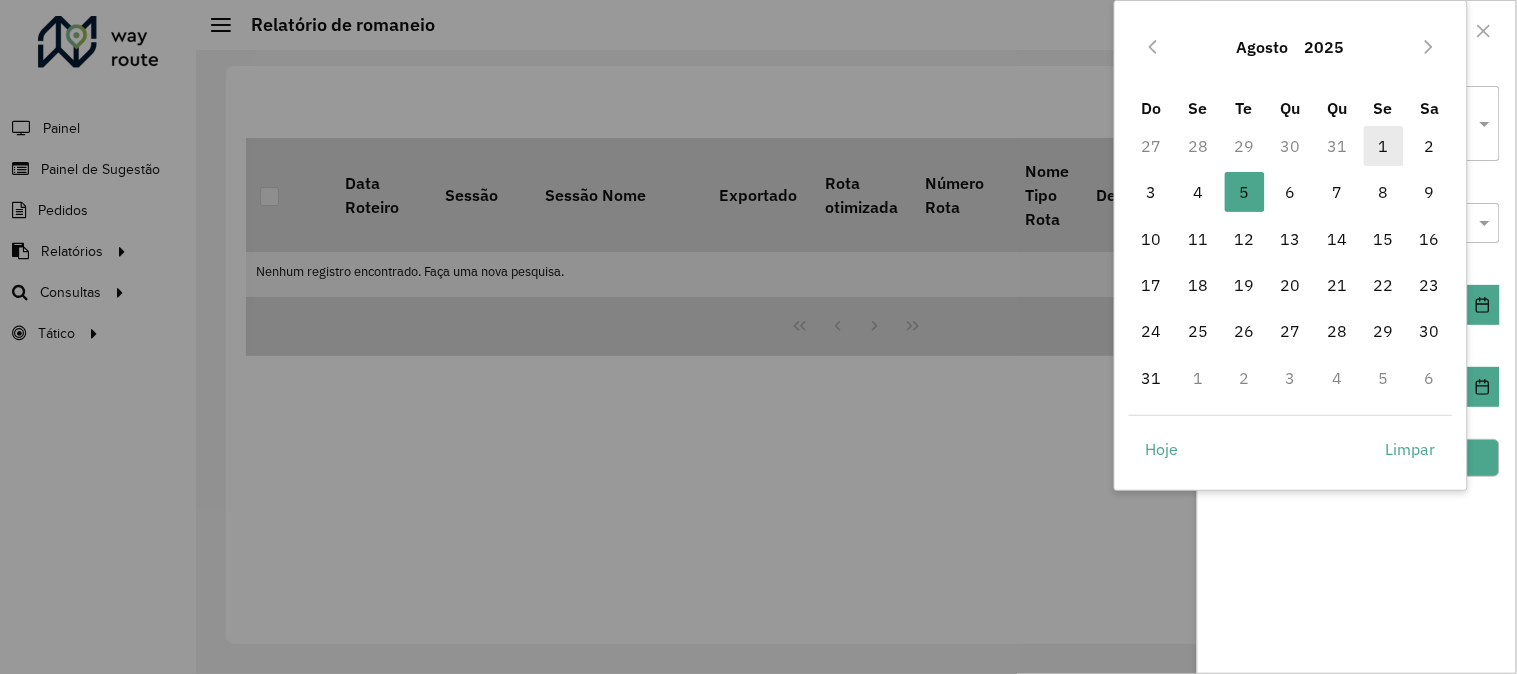 click on "1" at bounding box center (1384, 146) 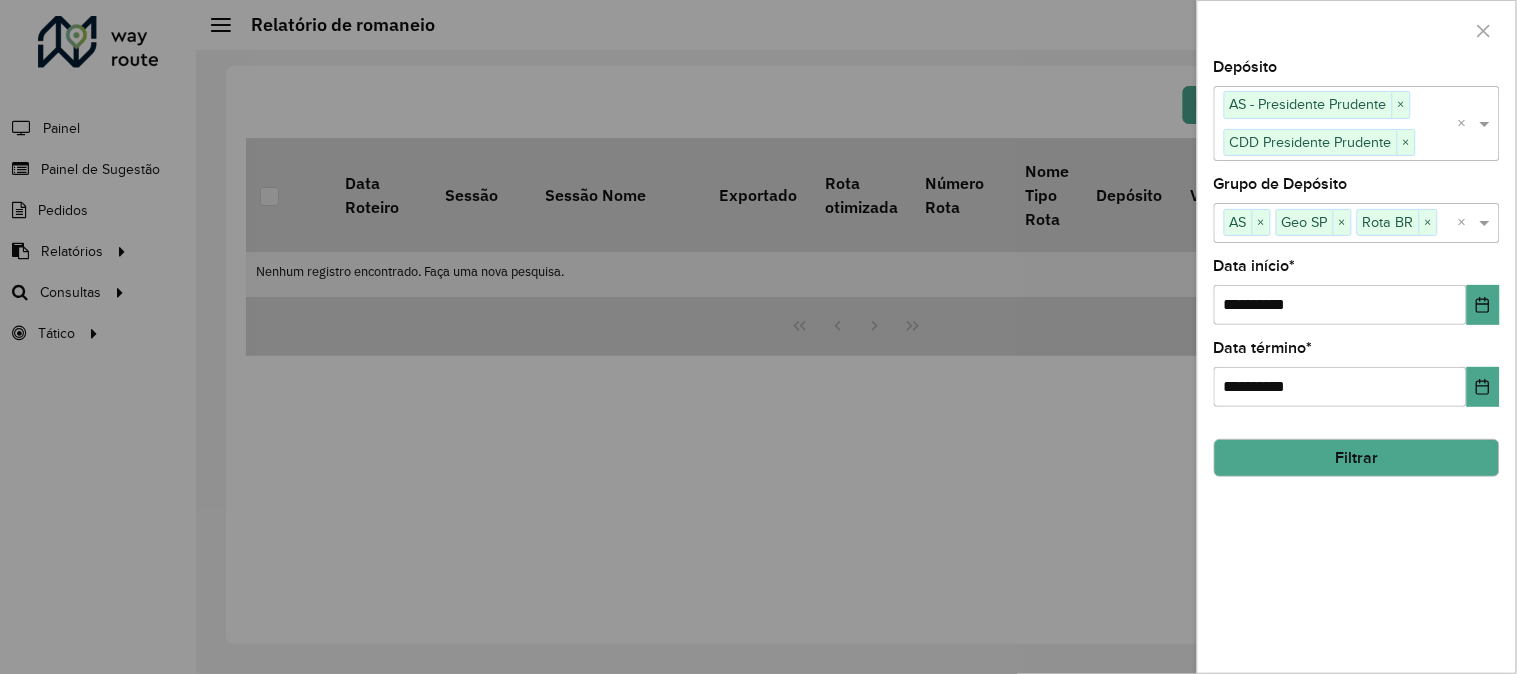 click on "Filtrar" 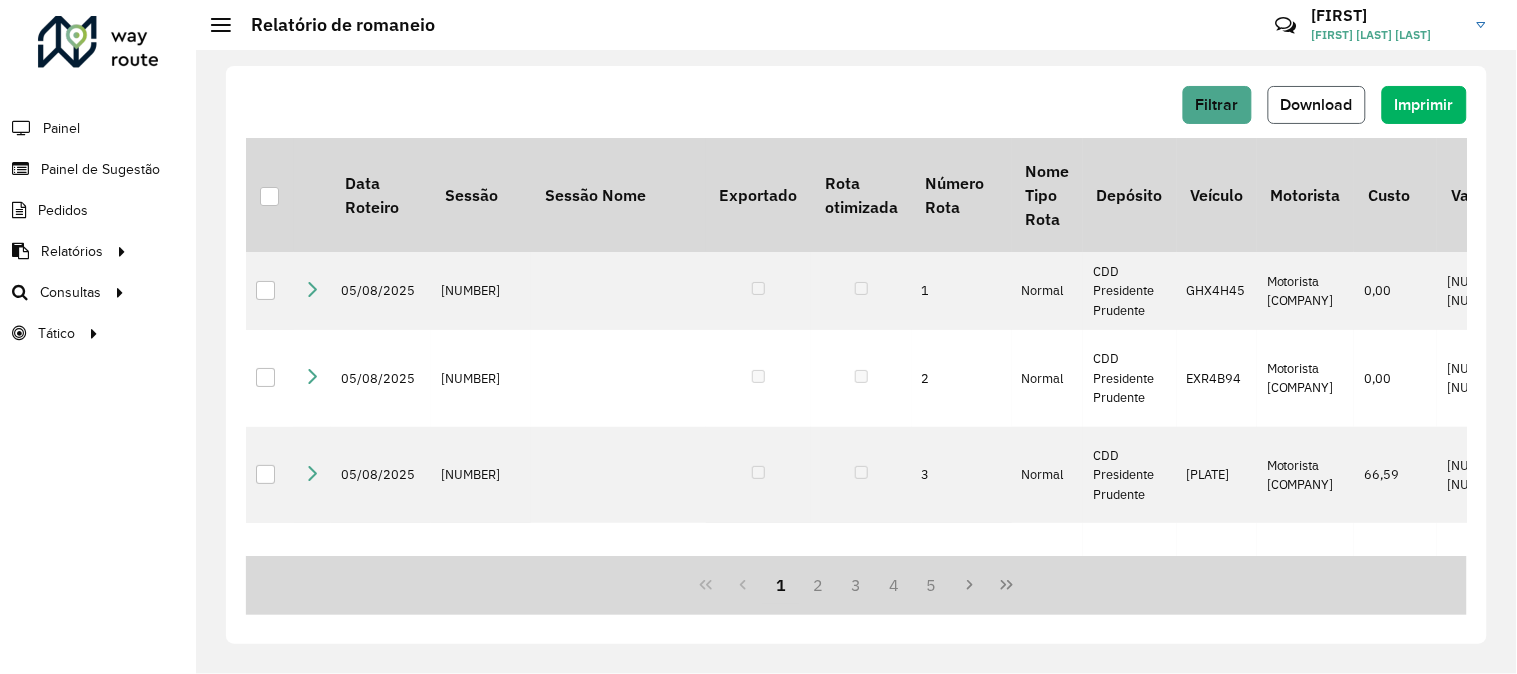 click on "Download" 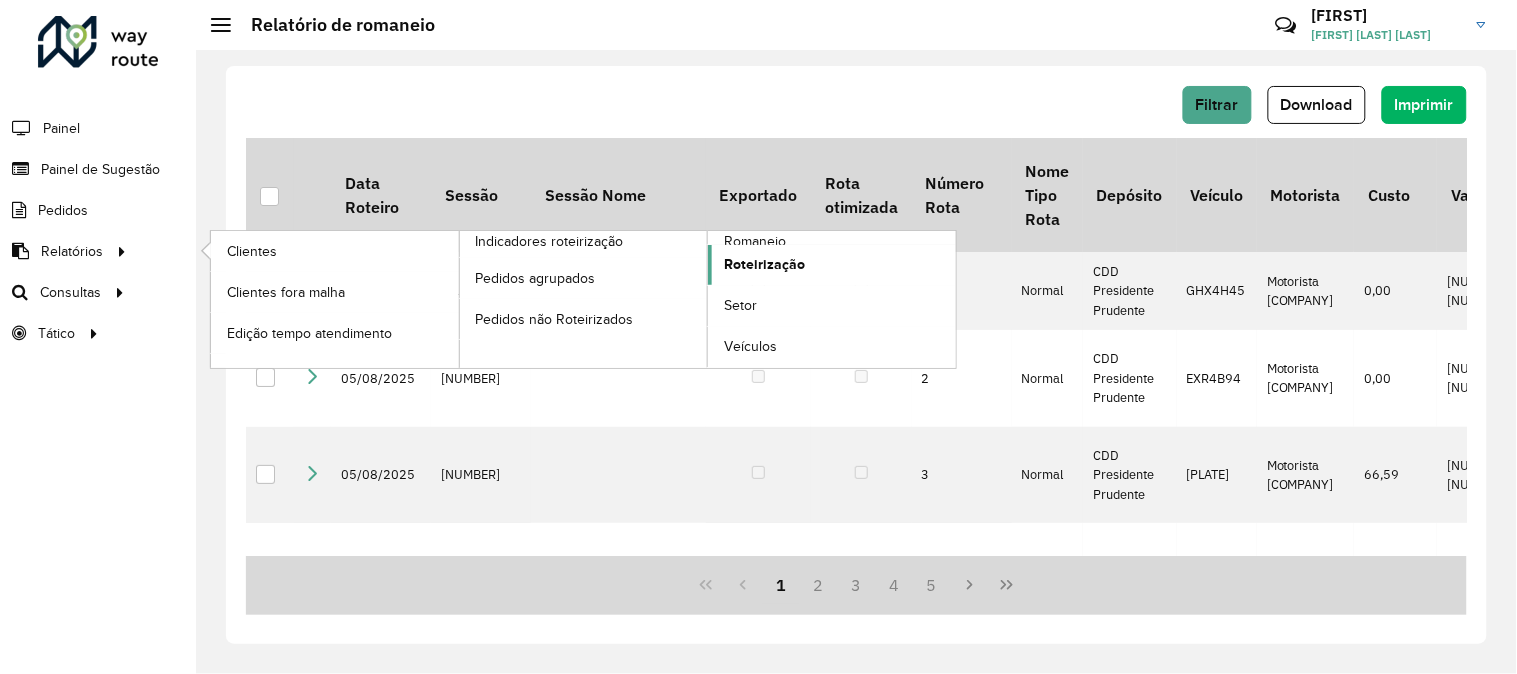 click on "Roteirização" 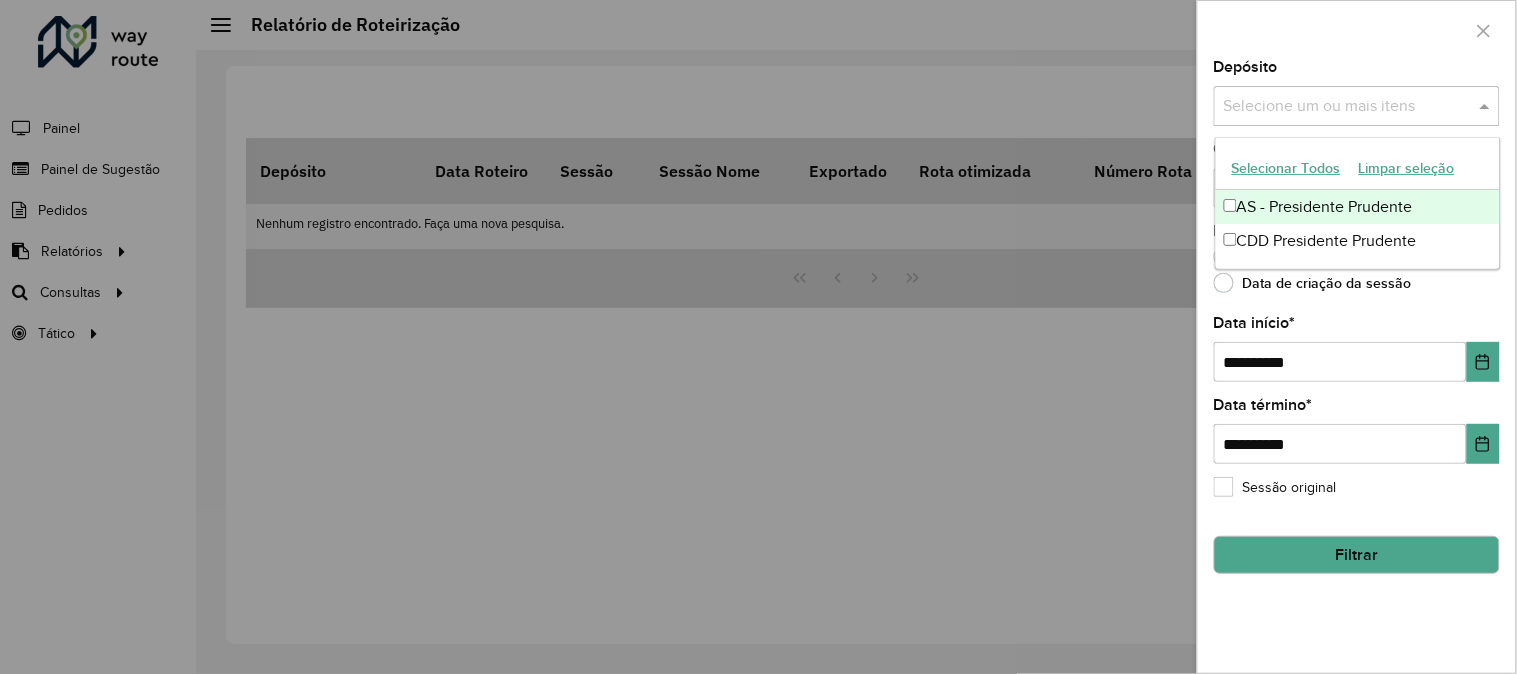 click at bounding box center [1347, 107] 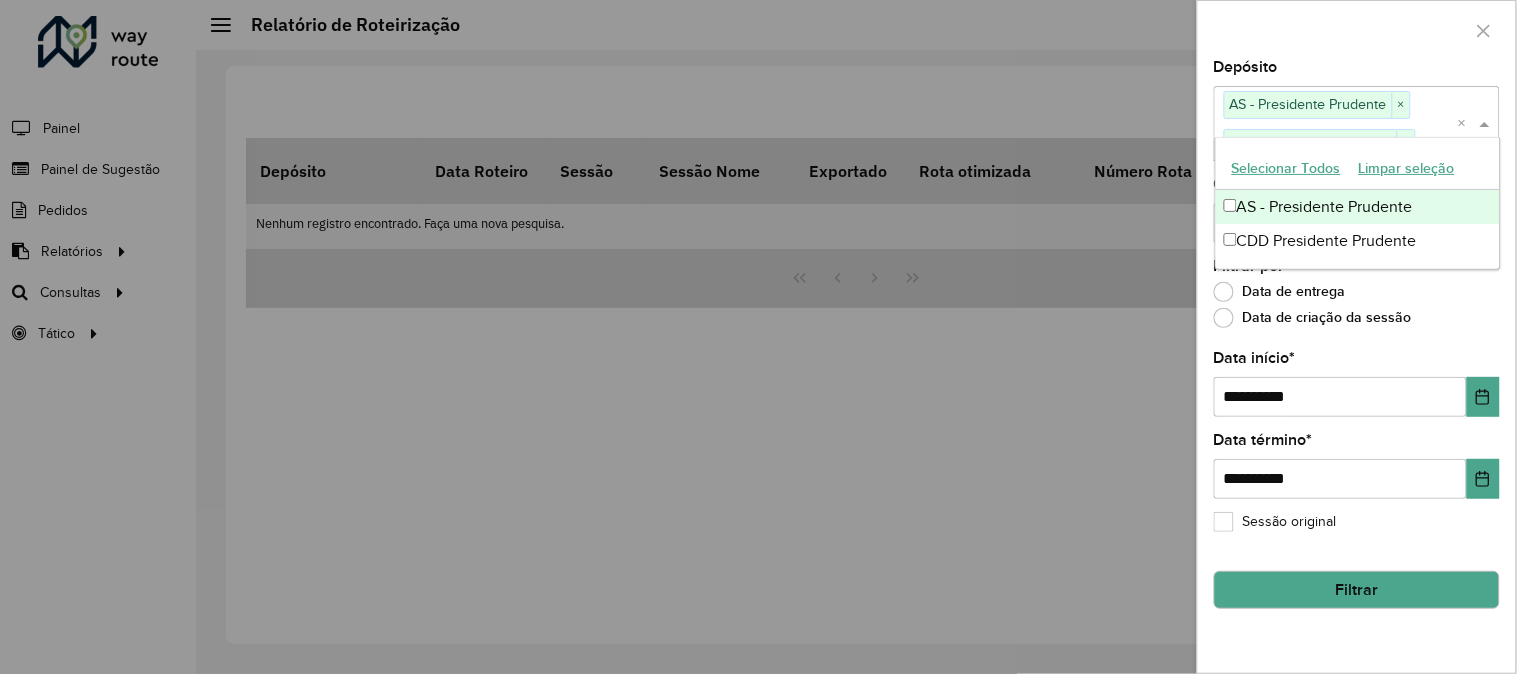 click on "Depósito  Selecione um ou mais itens AS - [CITY] × CDD [CITY] × ×" 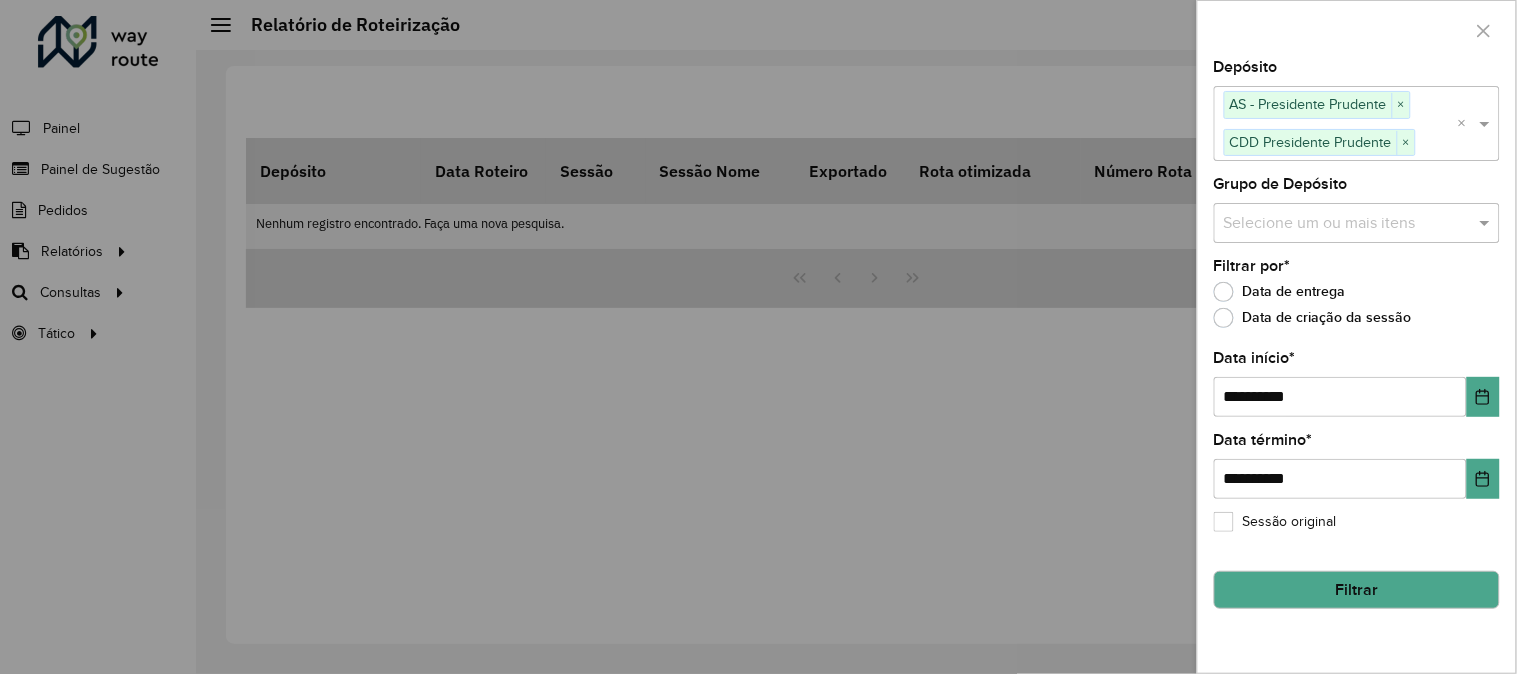 click at bounding box center [1347, 223] 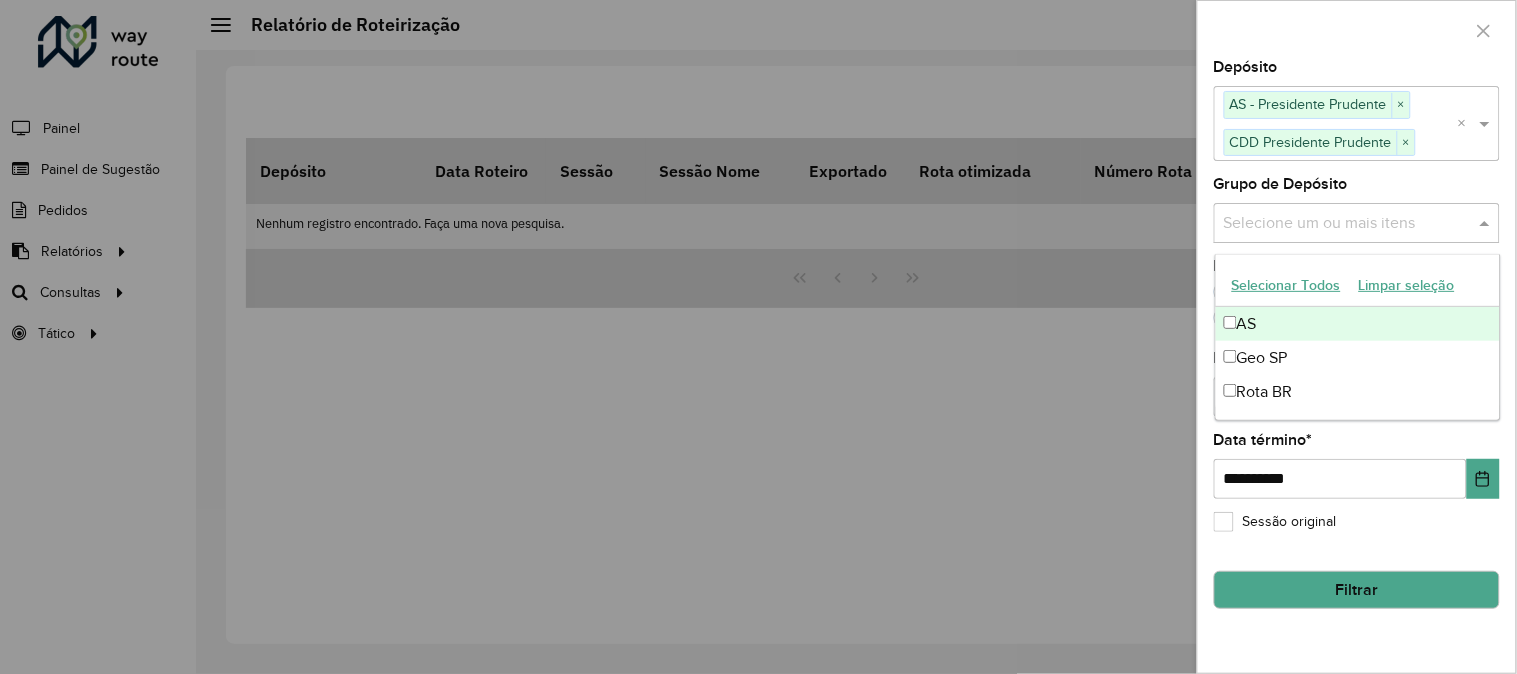 click on "Selecionar Todos" at bounding box center [1286, 285] 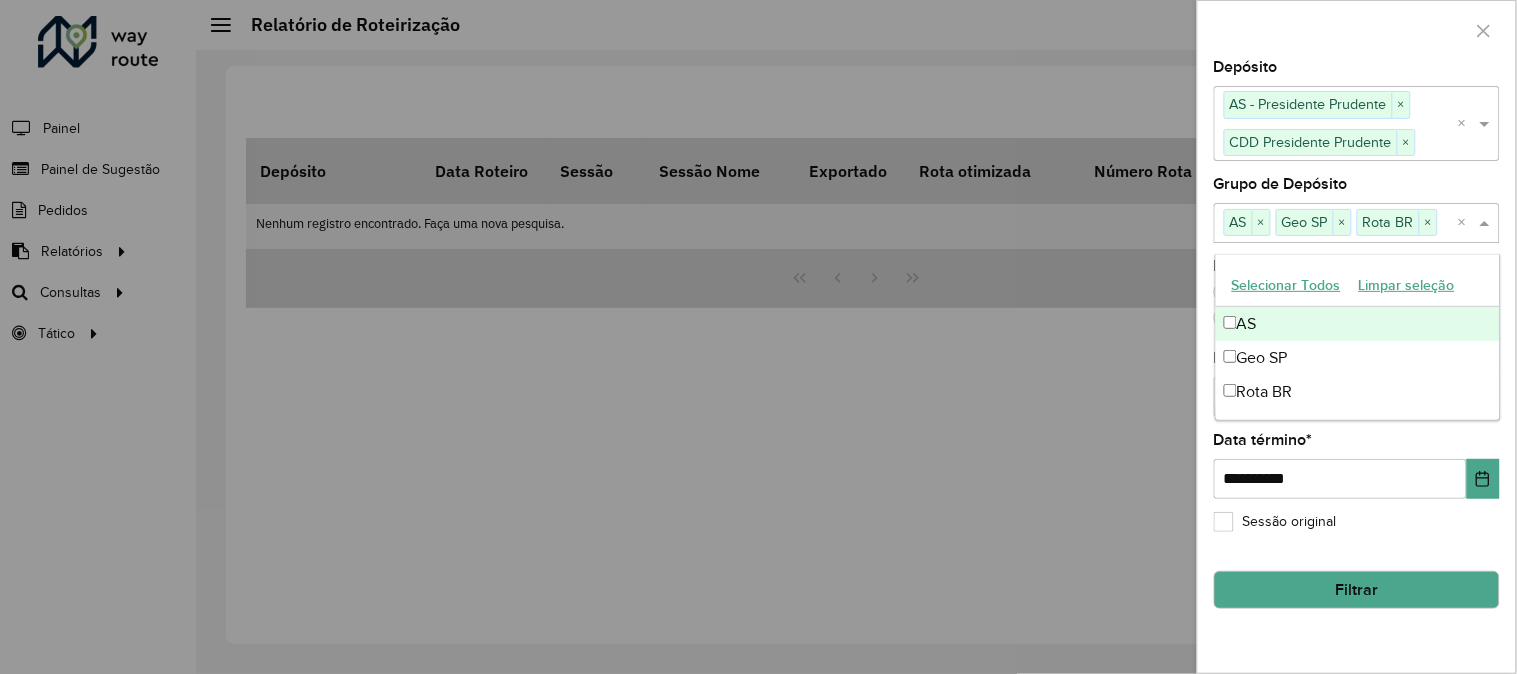 click 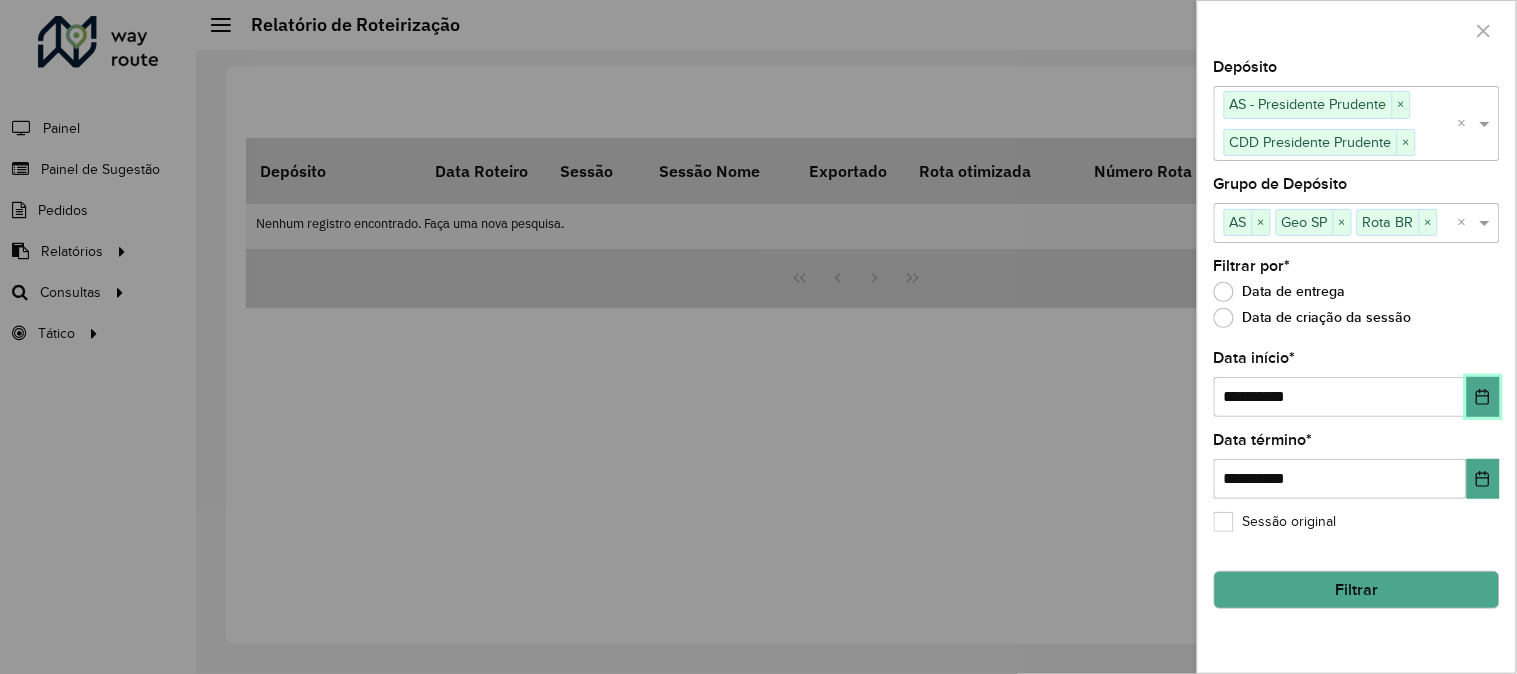 click at bounding box center (1483, 397) 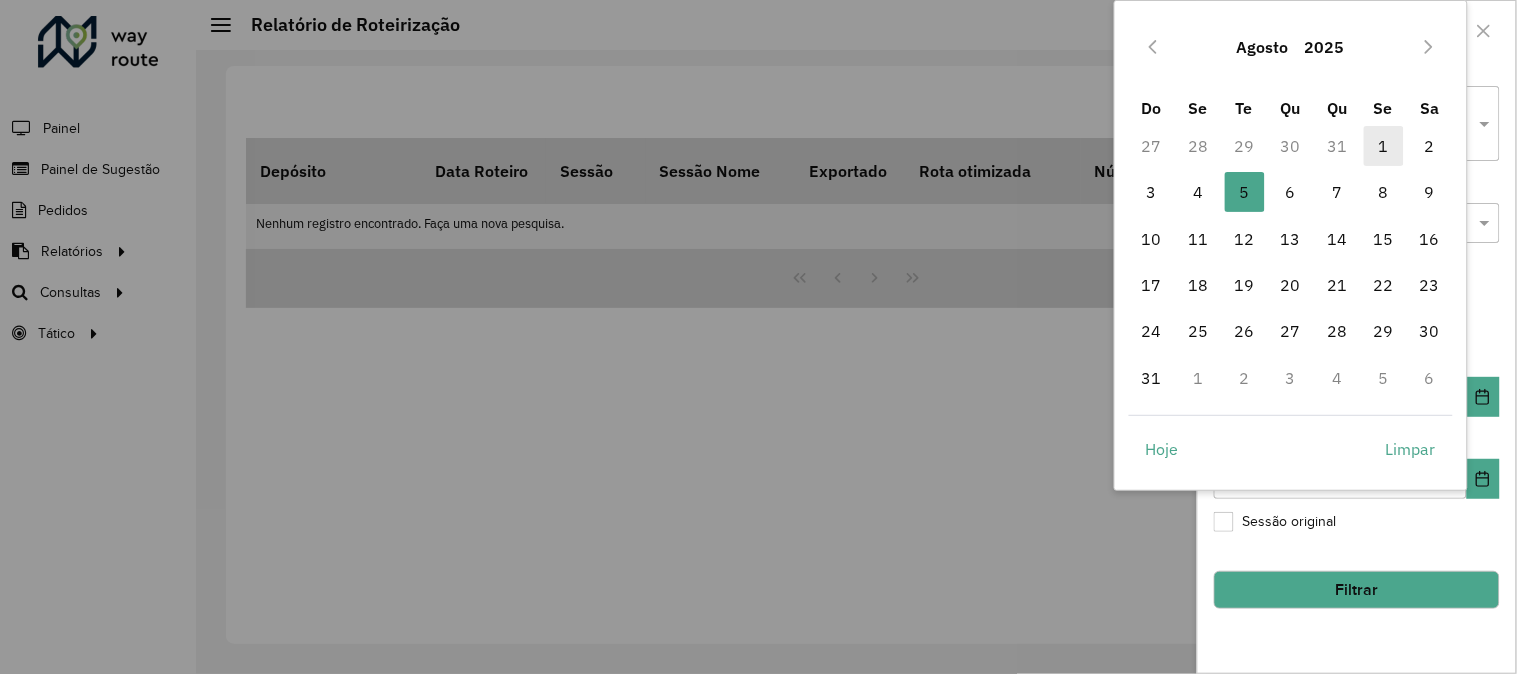 click on "1" at bounding box center [1384, 146] 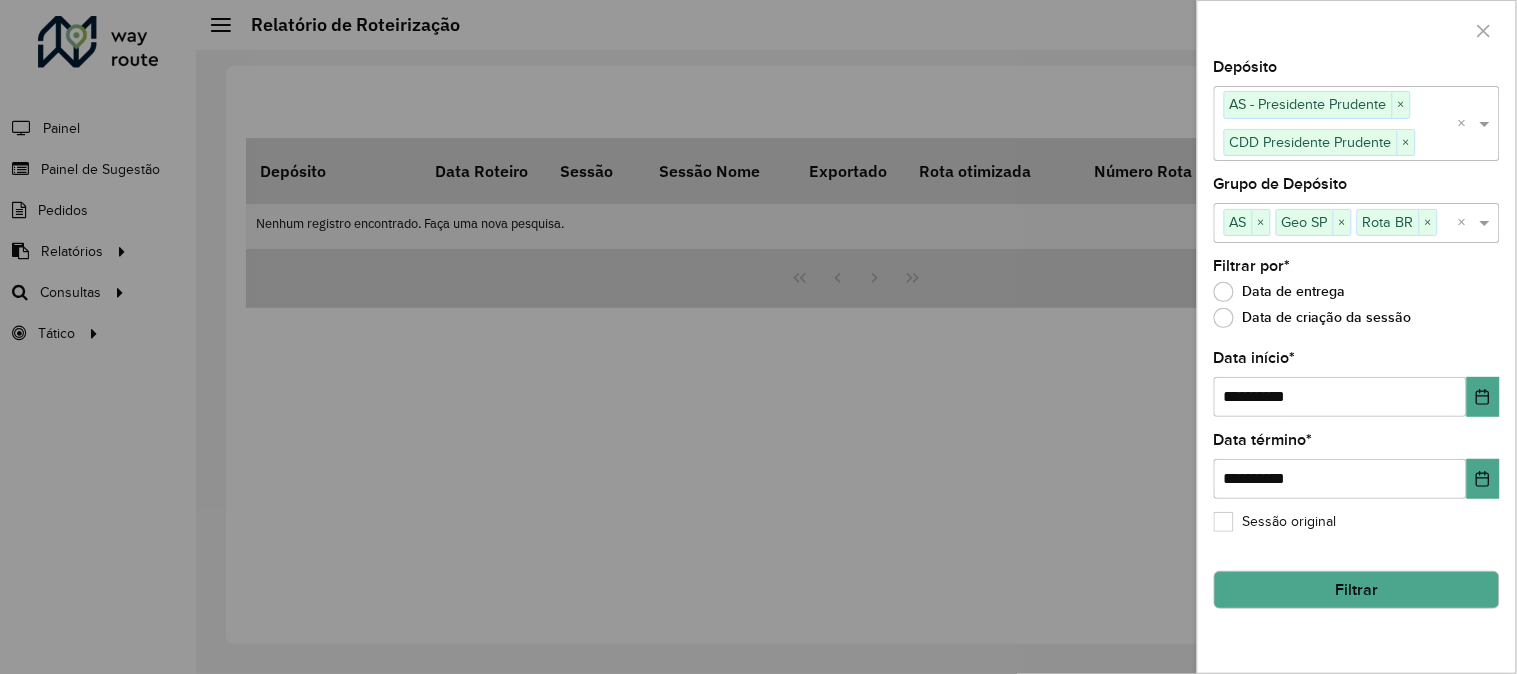 click on "Filtrar" 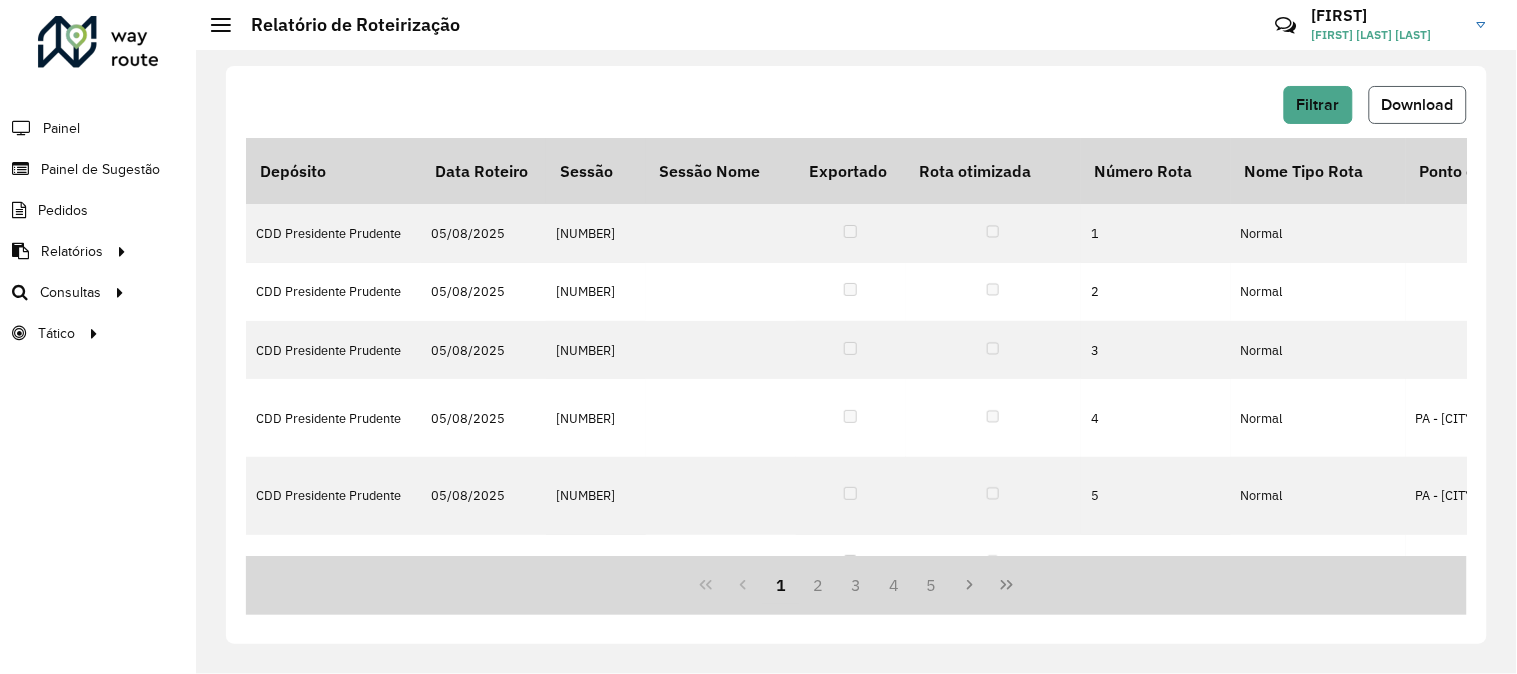 click on "Download" 